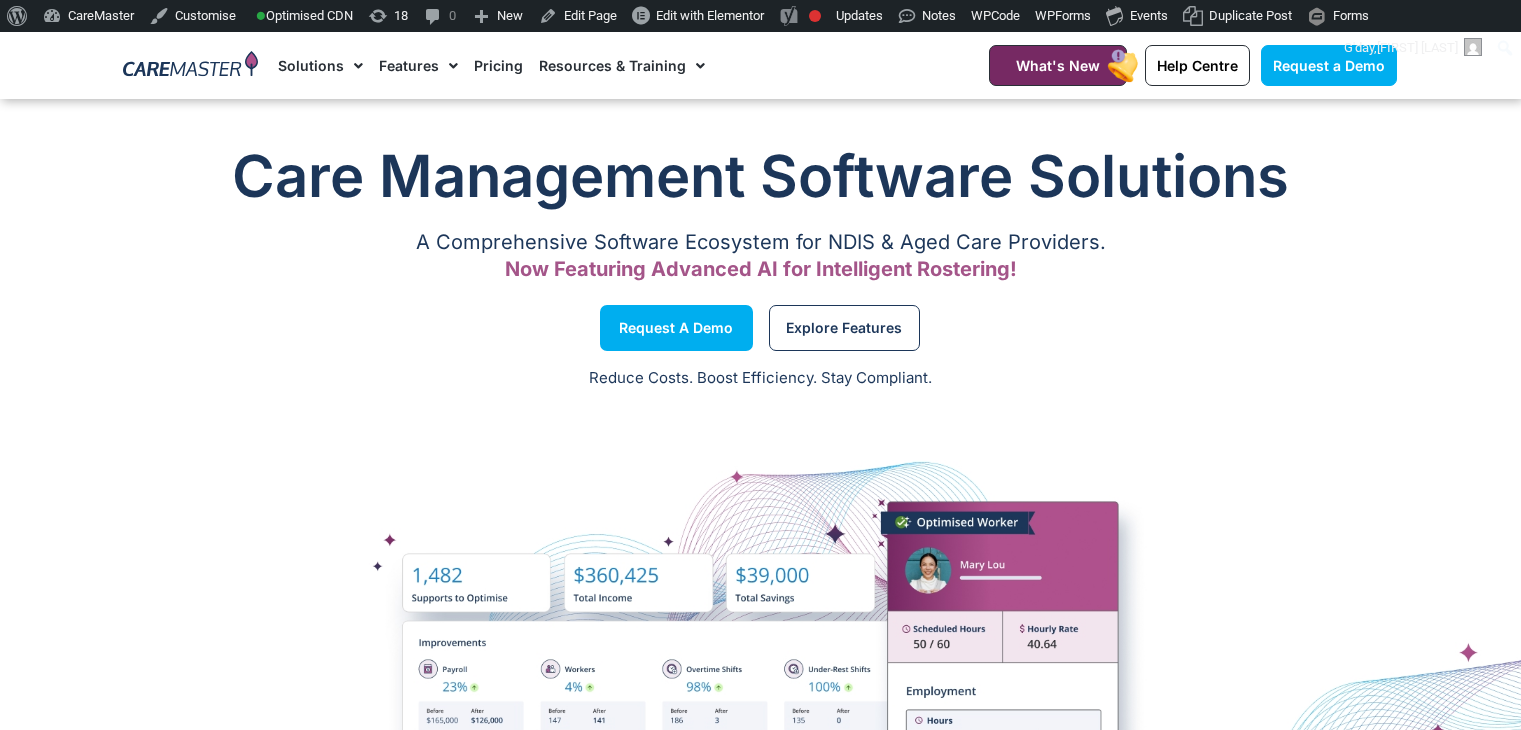 scroll, scrollTop: 11172, scrollLeft: 0, axis: vertical 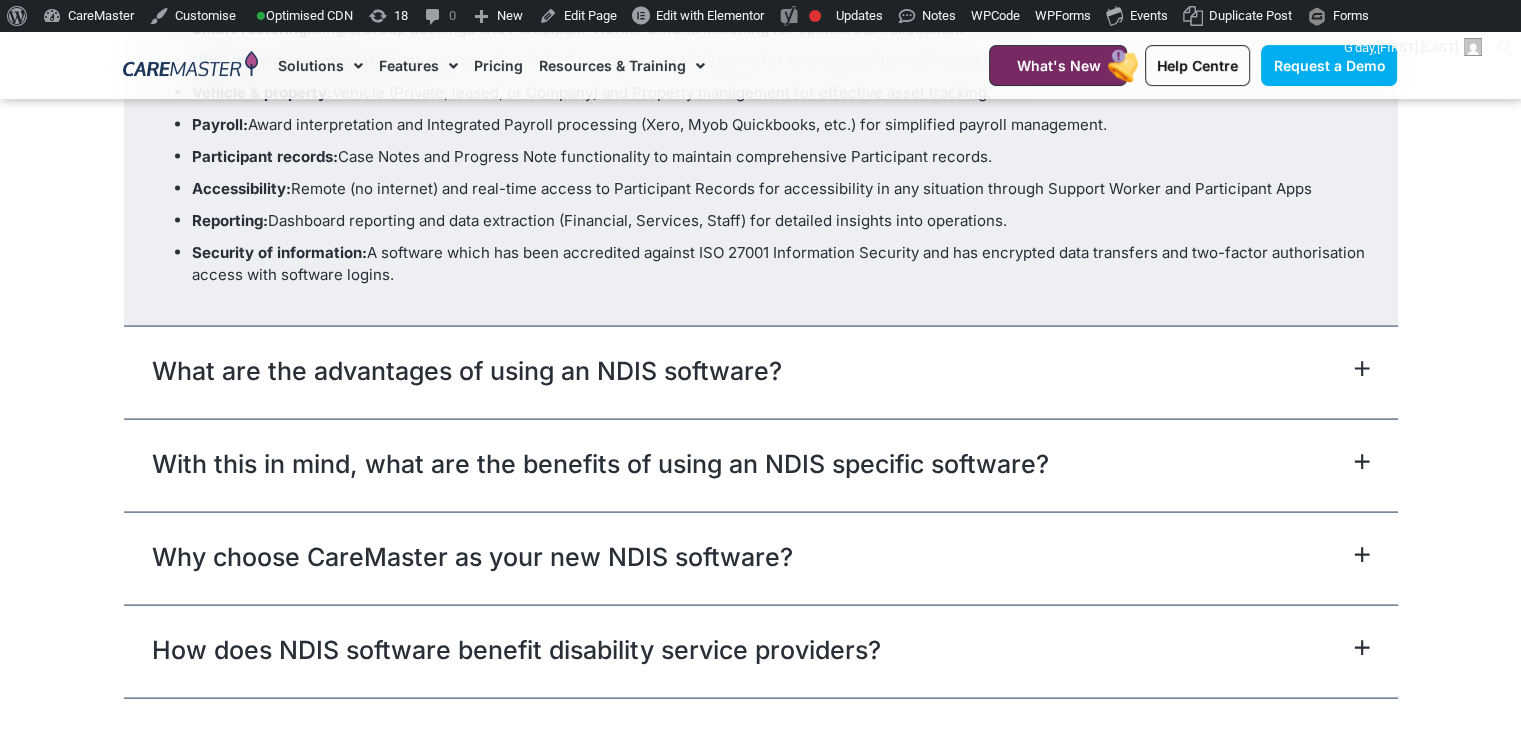 click on "What are the advantages of using an NDIS software?" at bounding box center (761, 372) 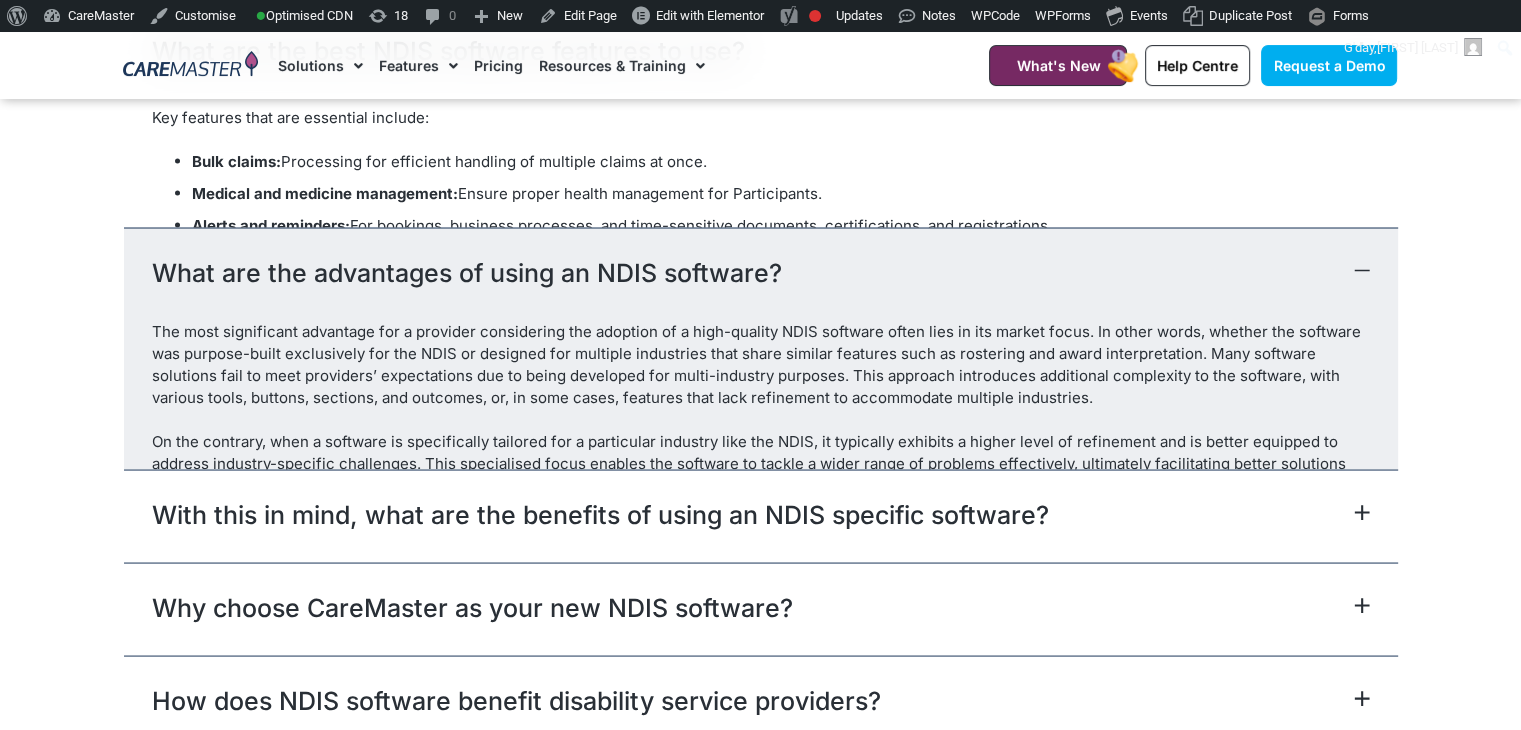 scroll, scrollTop: 11287, scrollLeft: 0, axis: vertical 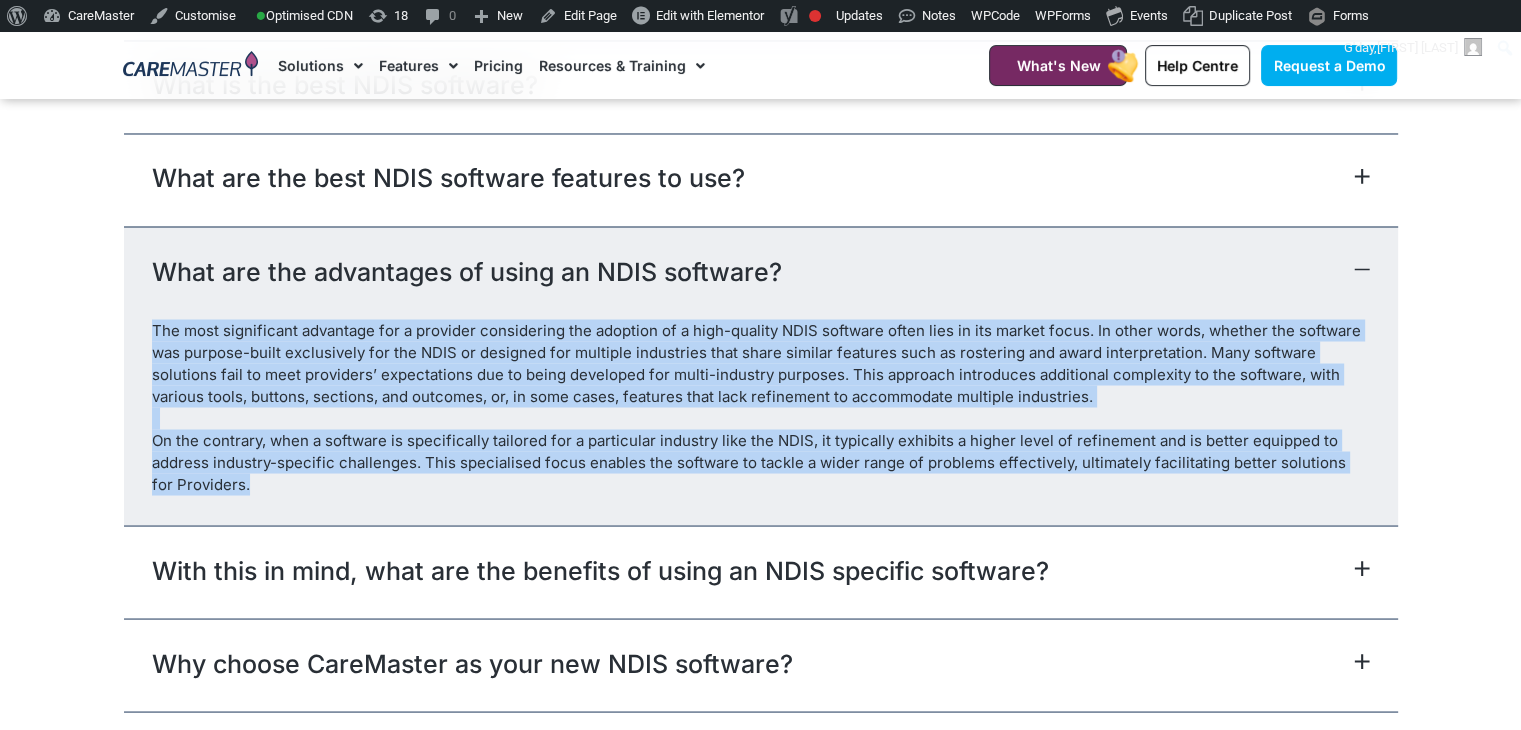 drag, startPoint x: 140, startPoint y: 232, endPoint x: 278, endPoint y: 394, distance: 212.80977 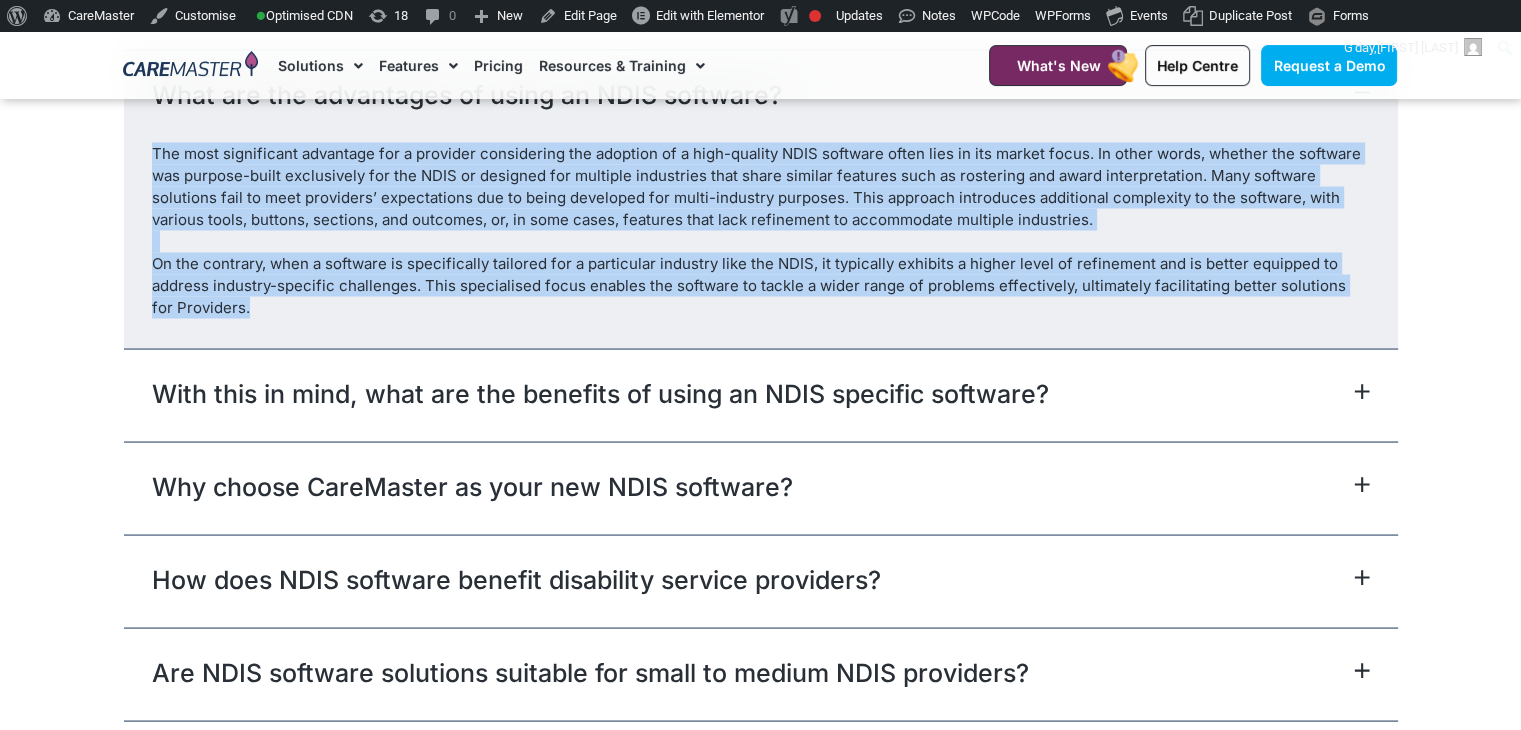 scroll, scrollTop: 11367, scrollLeft: 0, axis: vertical 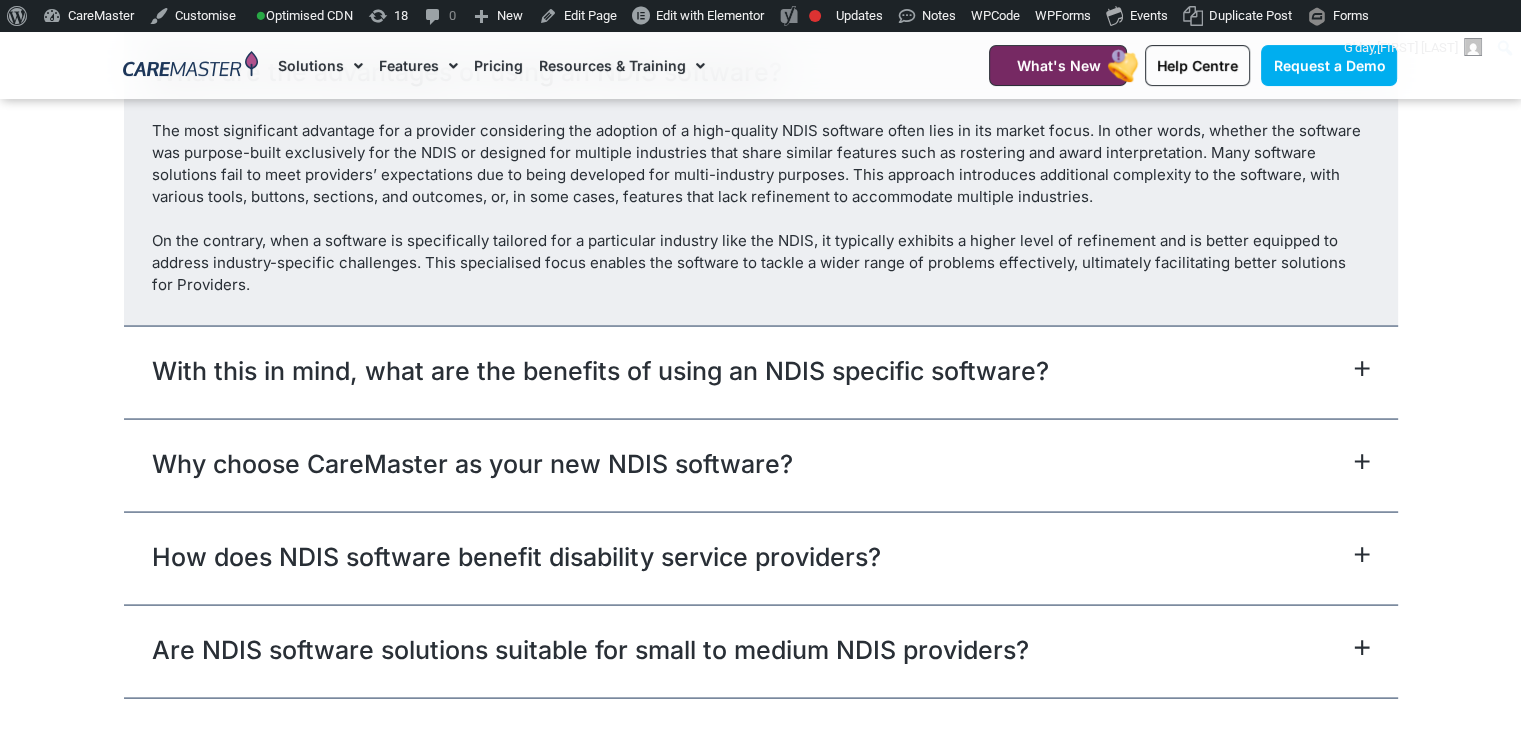 click on "With this in mind, what are the benefits of using an NDIS specific software?" at bounding box center [761, 371] 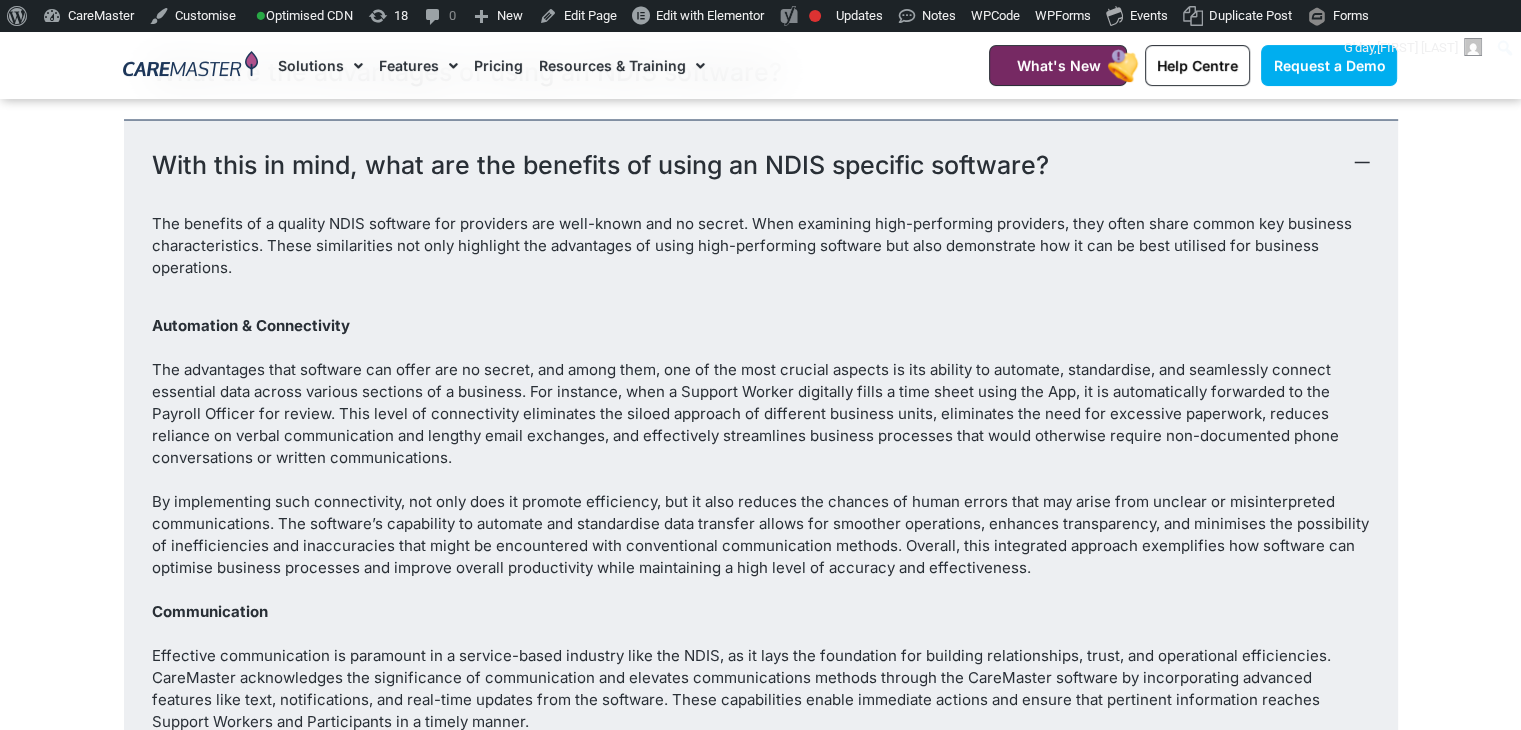 scroll, scrollTop: 11364, scrollLeft: 0, axis: vertical 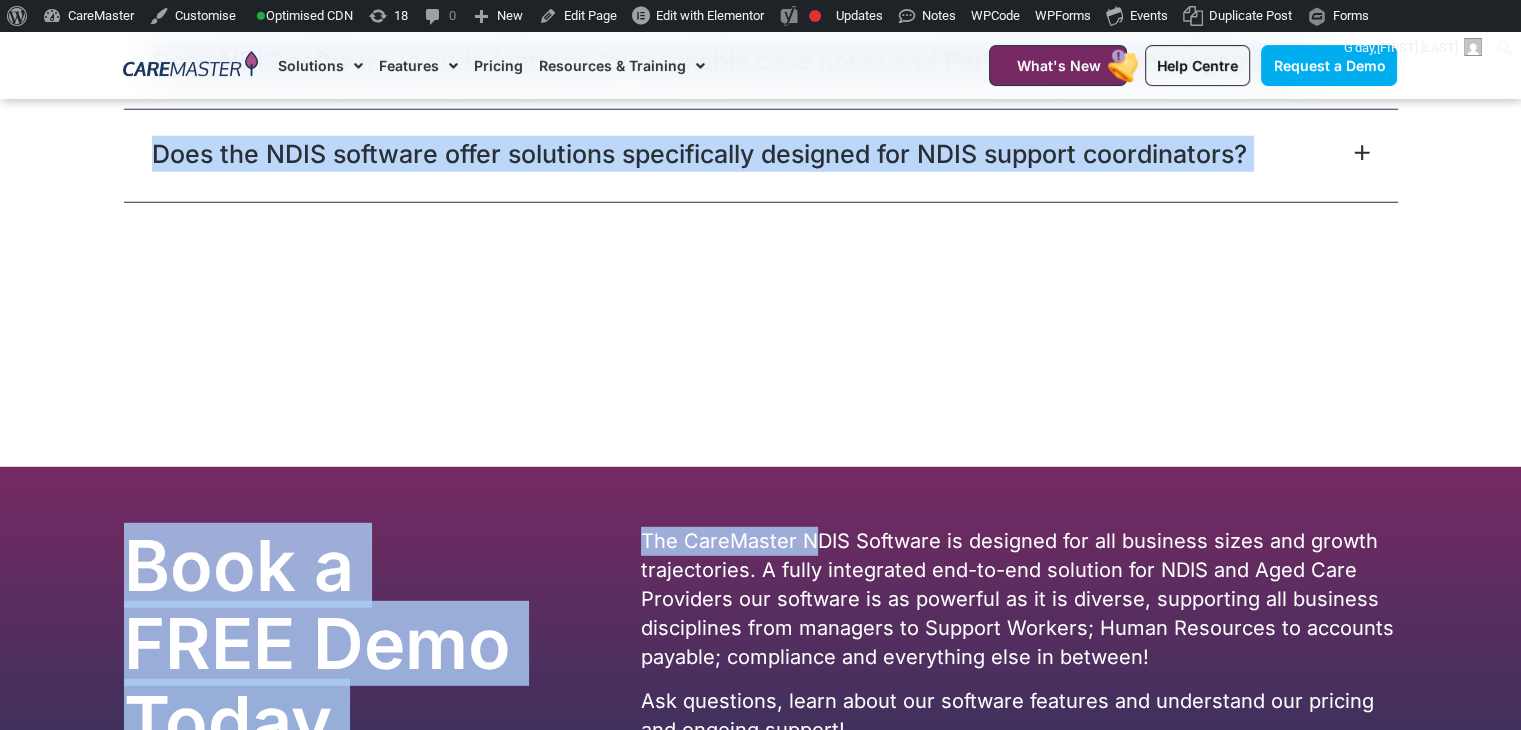 drag, startPoint x: 144, startPoint y: 204, endPoint x: 813, endPoint y: 245, distance: 670.2552 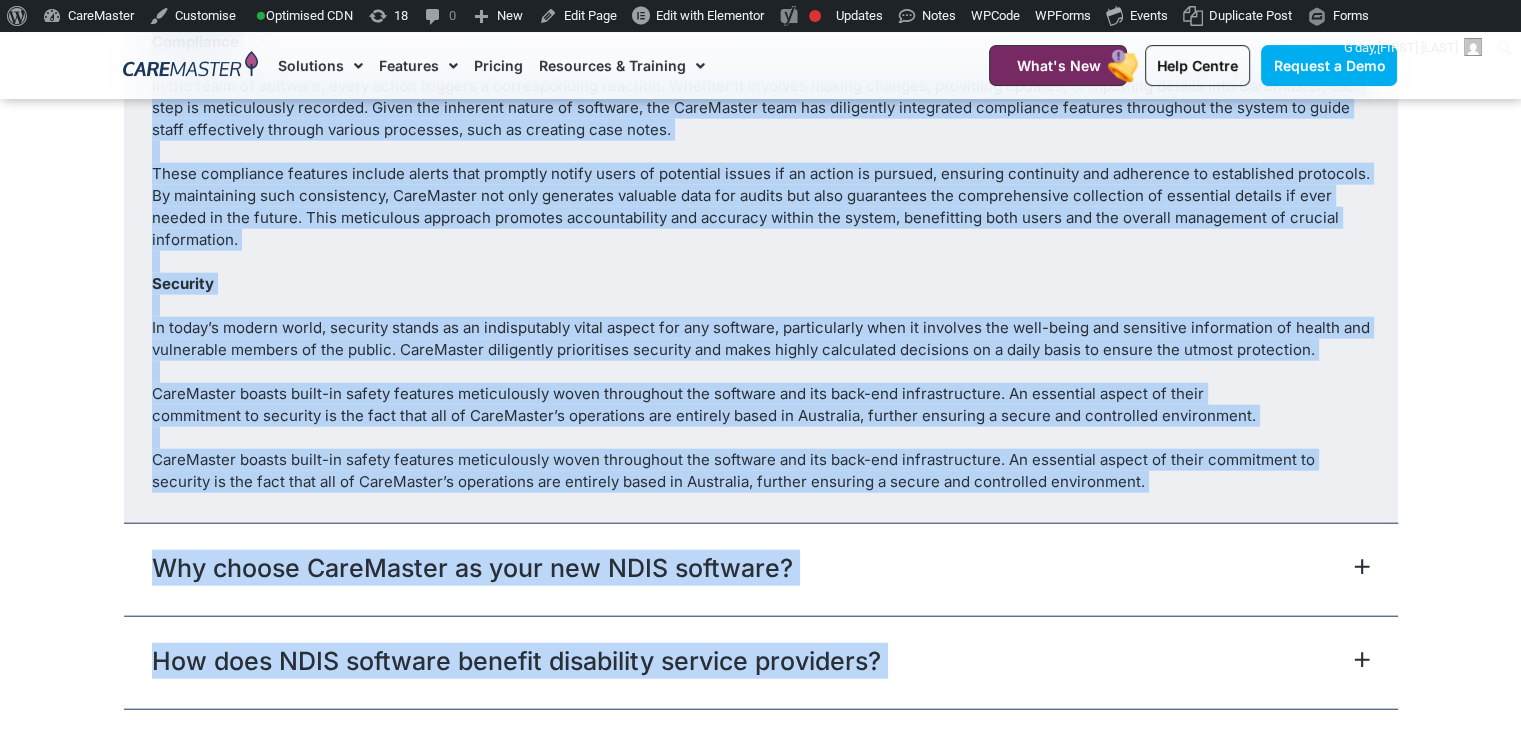 scroll, scrollTop: 12249, scrollLeft: 0, axis: vertical 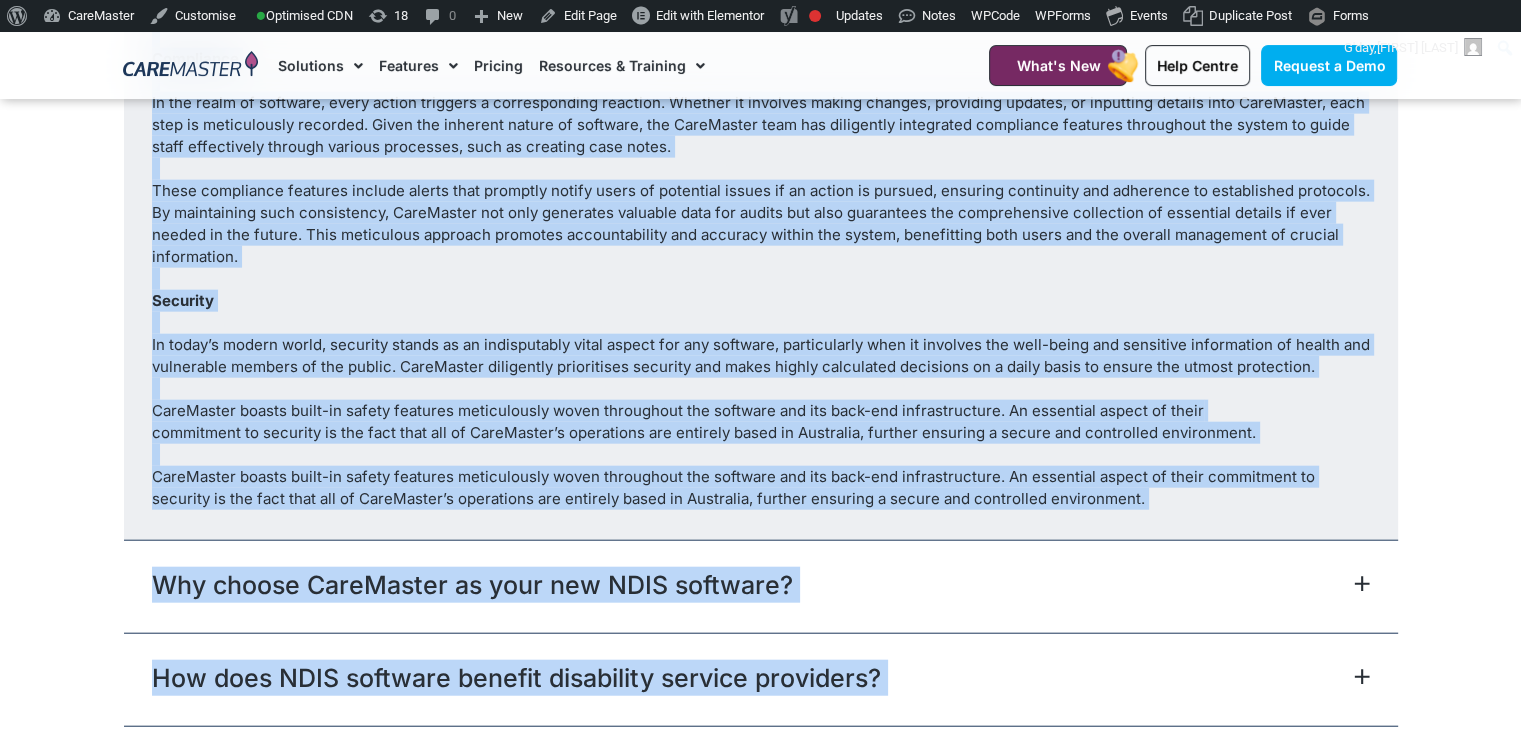 click on "The benefits of a quality NDIS software for providers are well-known and no secret. When examining high-performing providers, they often share common key business characteristics. These similarities not only highlight the advantages of using high-performing software but also demonstrate how it can be best utilised for business operations.
Automation & Connectivity
By implementing such connectivity, not only does it promote efficiency, but it also reduces the chances of human errors that may arise from unclear or misinterpreted communications. The software’s capability to automate and standardise data transfer allows for smoother operations, enhances transparency, and minimises the possibility of inefficiencies and inaccuracies that might be encountered with conventional communication methods. Overall, this integrated approach exemplifies how software can optimise business processes and improve overall productivity while maintaining a high level of accuracy and effectiveness.
Communication" at bounding box center [761, -65] 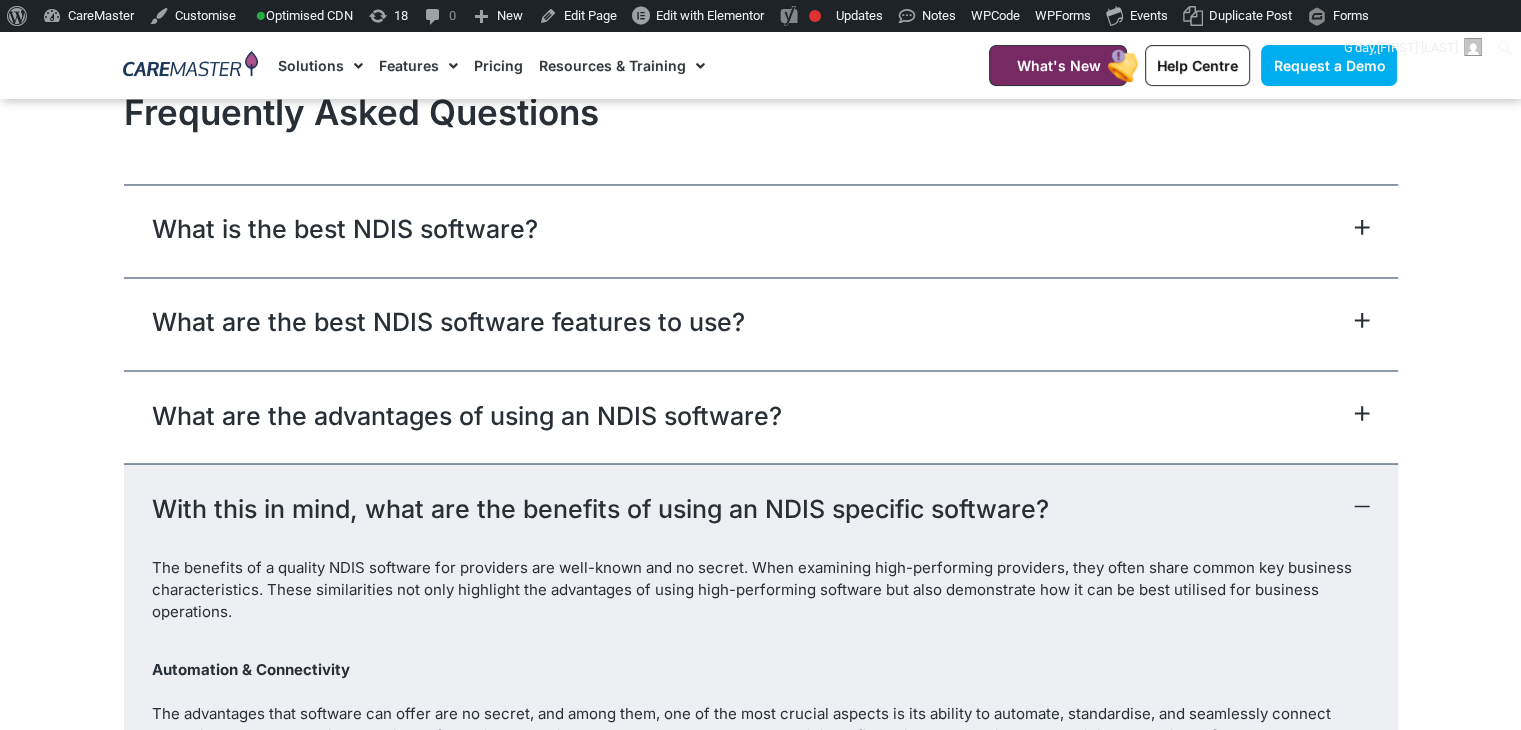 scroll, scrollTop: 11136, scrollLeft: 0, axis: vertical 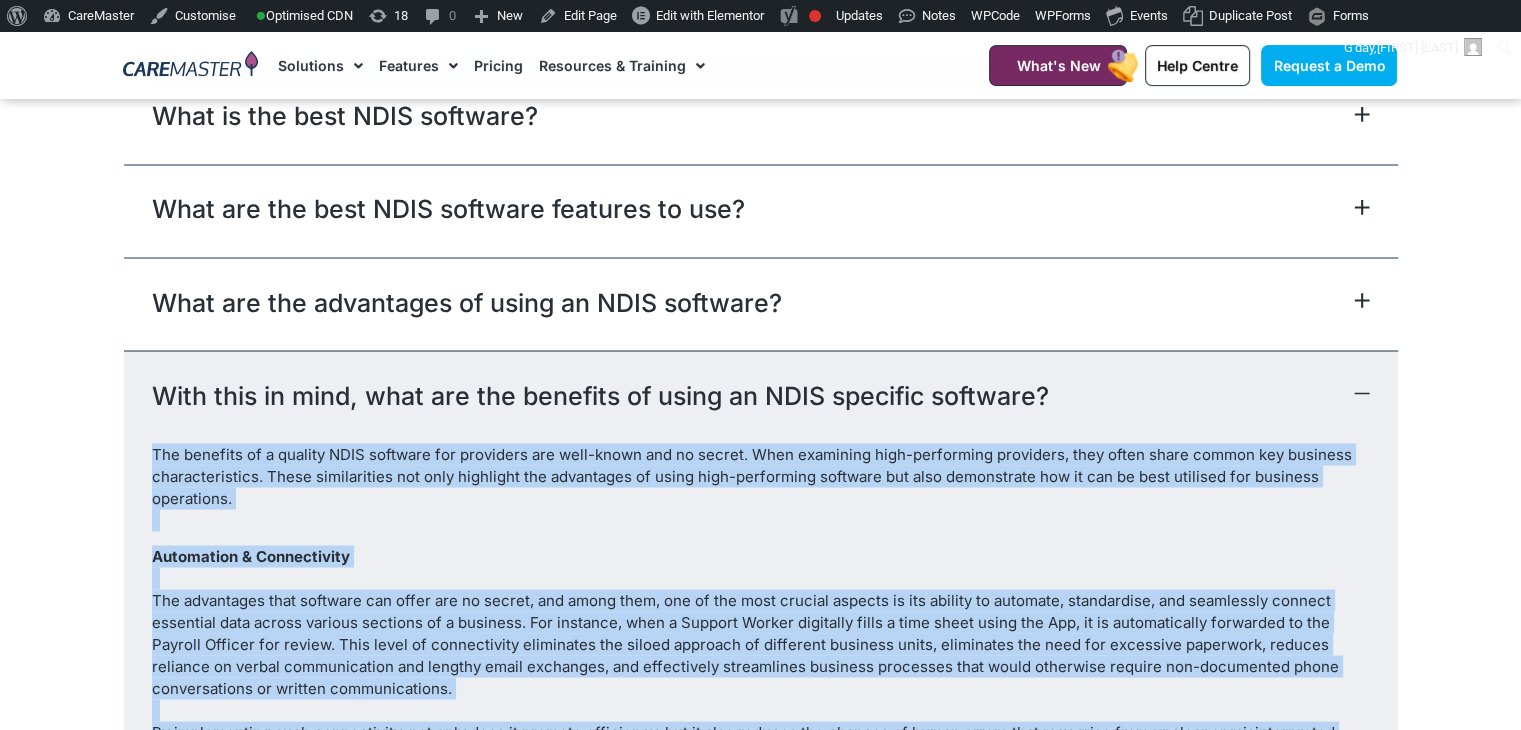 drag, startPoint x: 1099, startPoint y: 406, endPoint x: 149, endPoint y: 365, distance: 950.88434 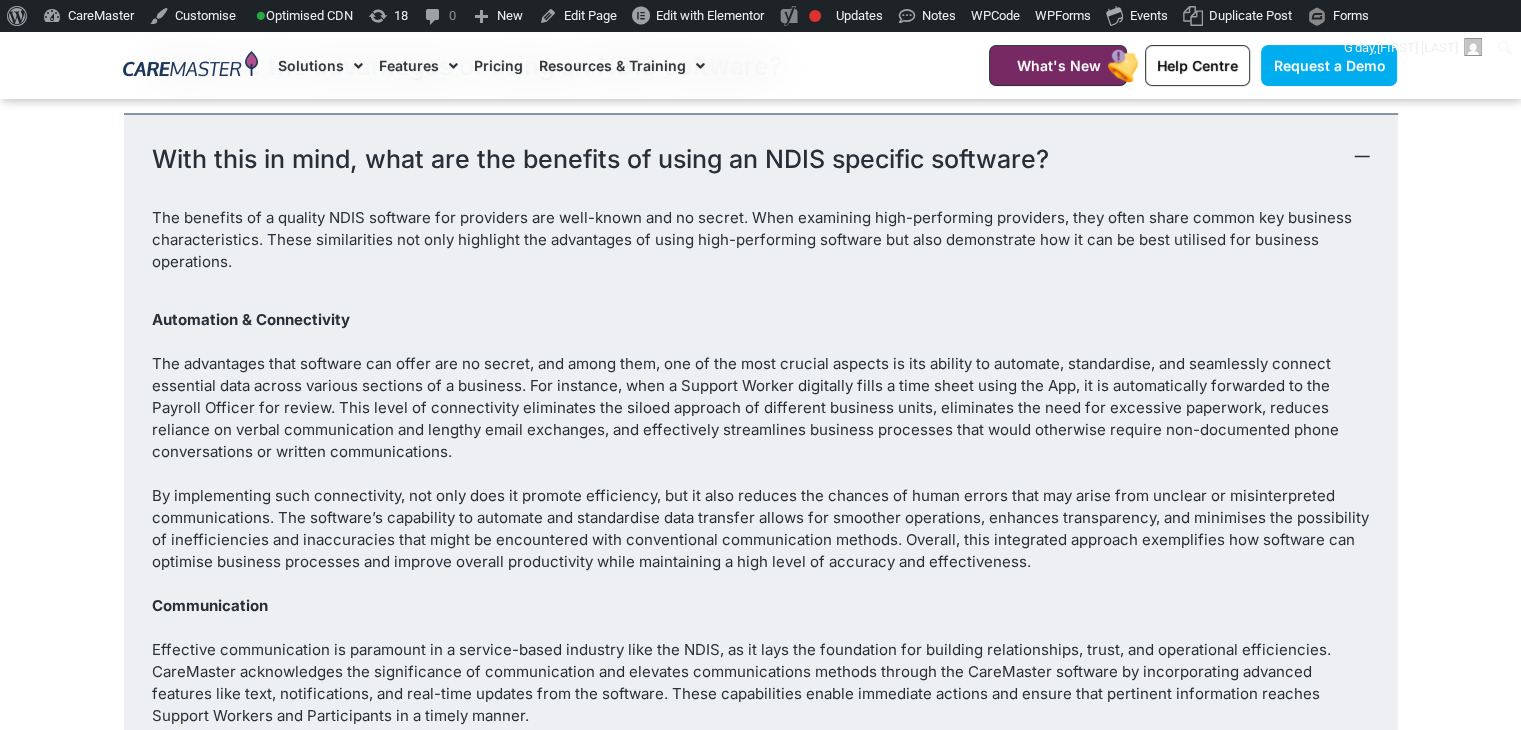 scroll, scrollTop: 11376, scrollLeft: 0, axis: vertical 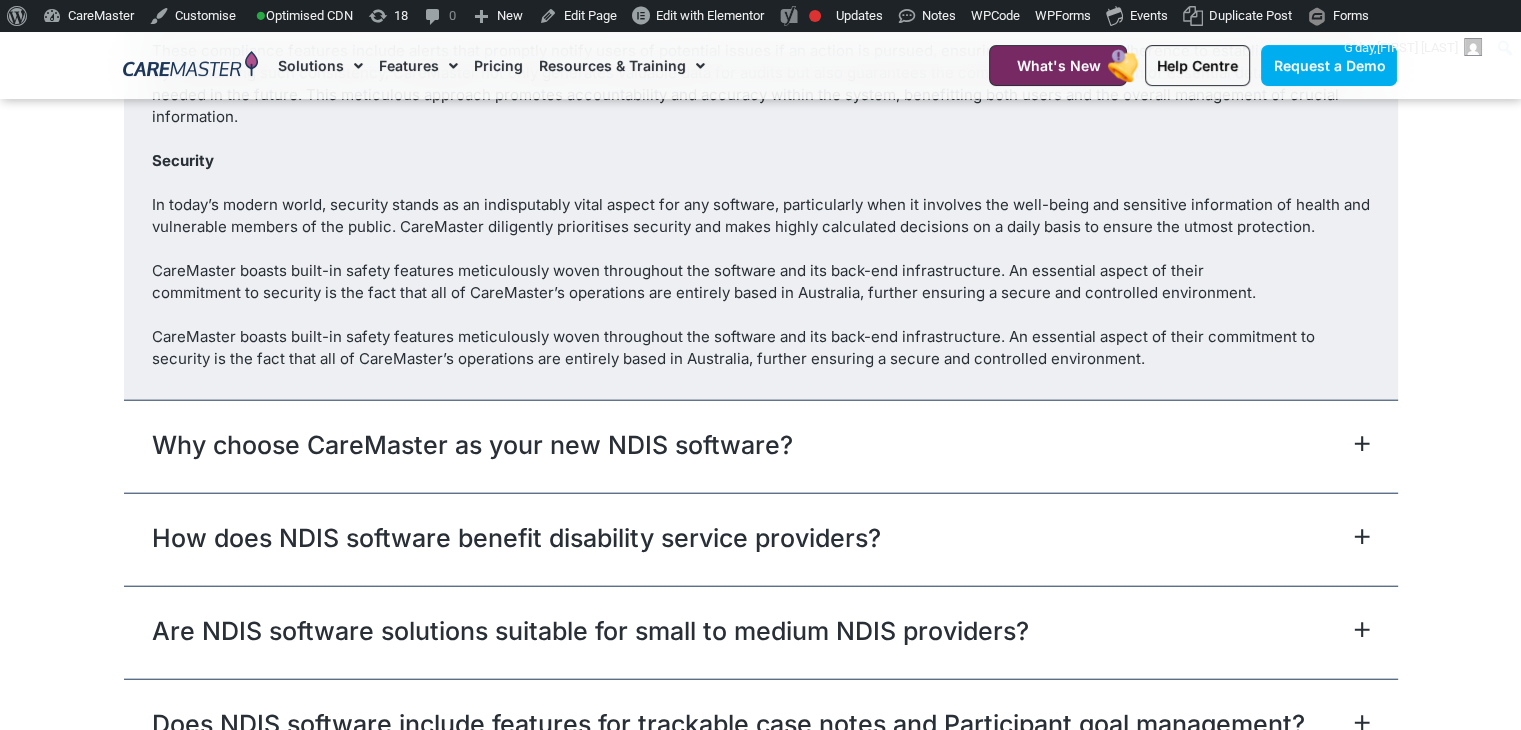 click on "Why choose CareMaster as your new NDIS software?" at bounding box center (761, 446) 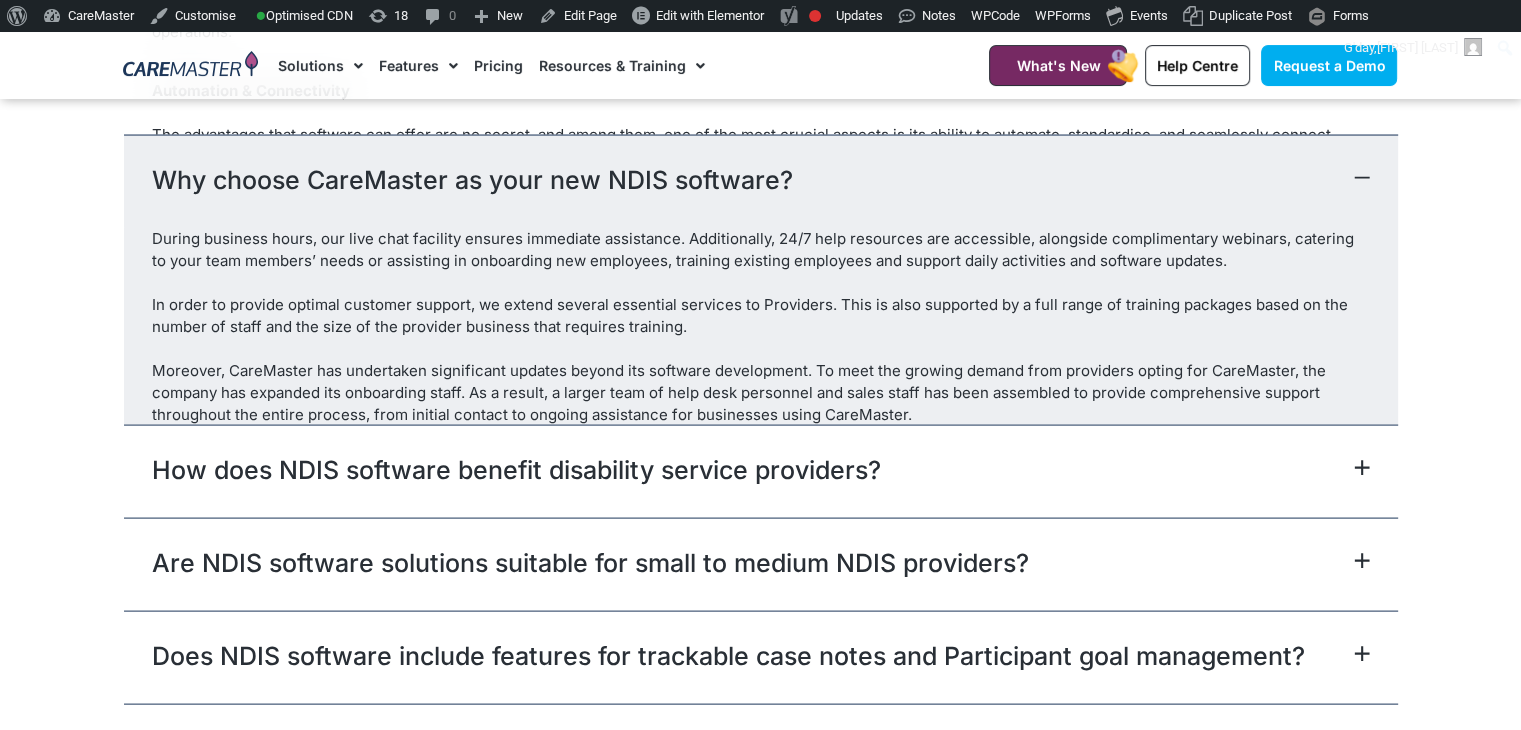 scroll, scrollTop: 11469, scrollLeft: 0, axis: vertical 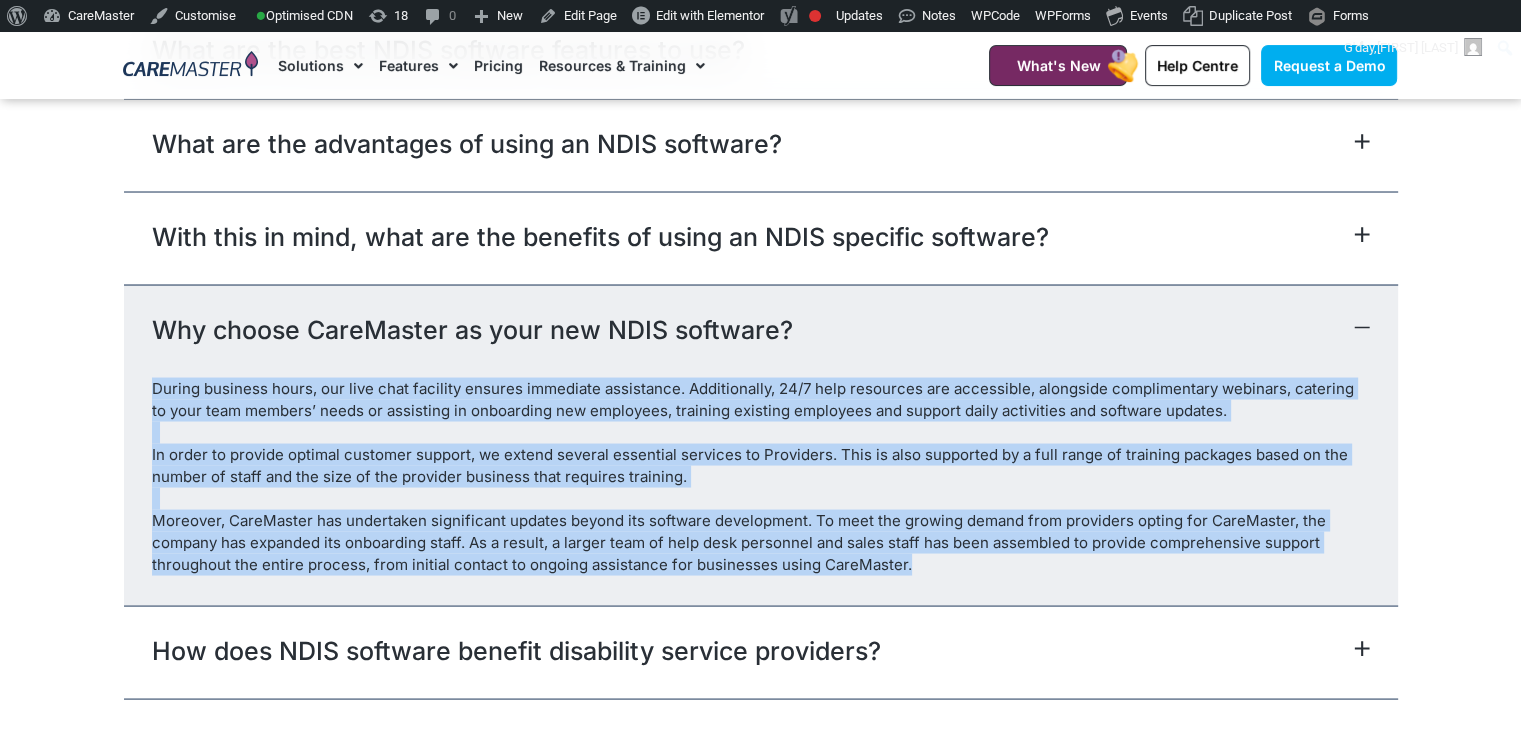drag, startPoint x: 911, startPoint y: 467, endPoint x: 151, endPoint y: 290, distance: 780.33905 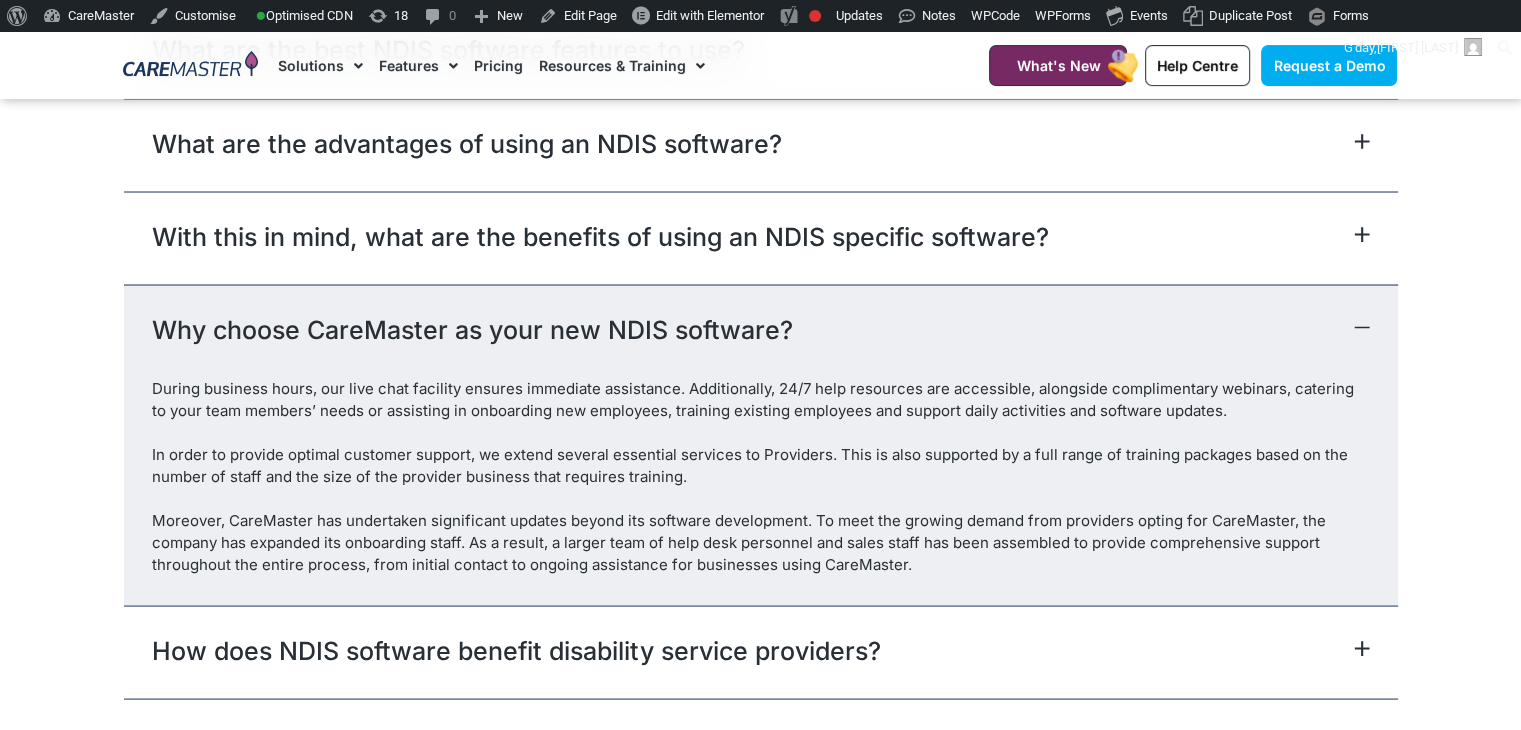 click 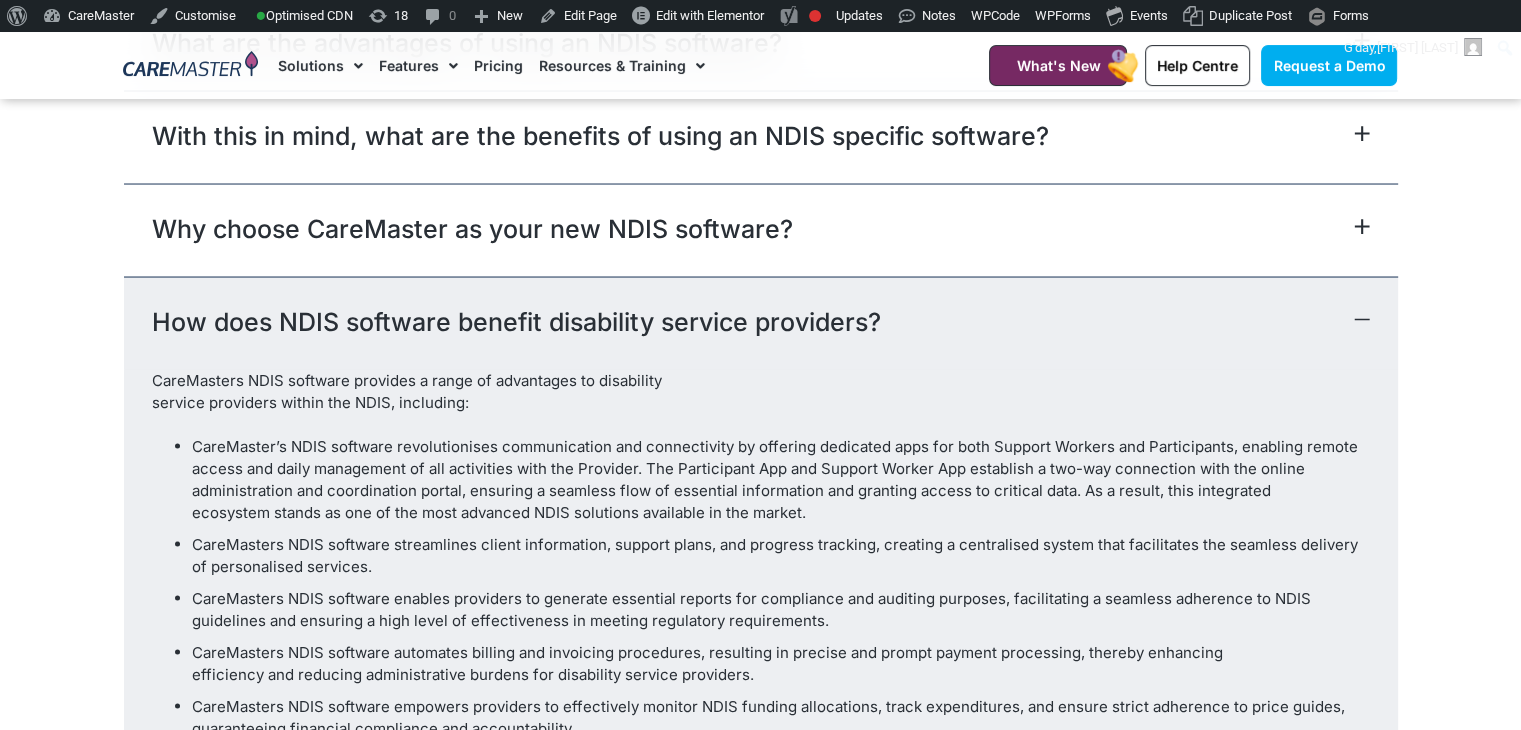 scroll, scrollTop: 11457, scrollLeft: 0, axis: vertical 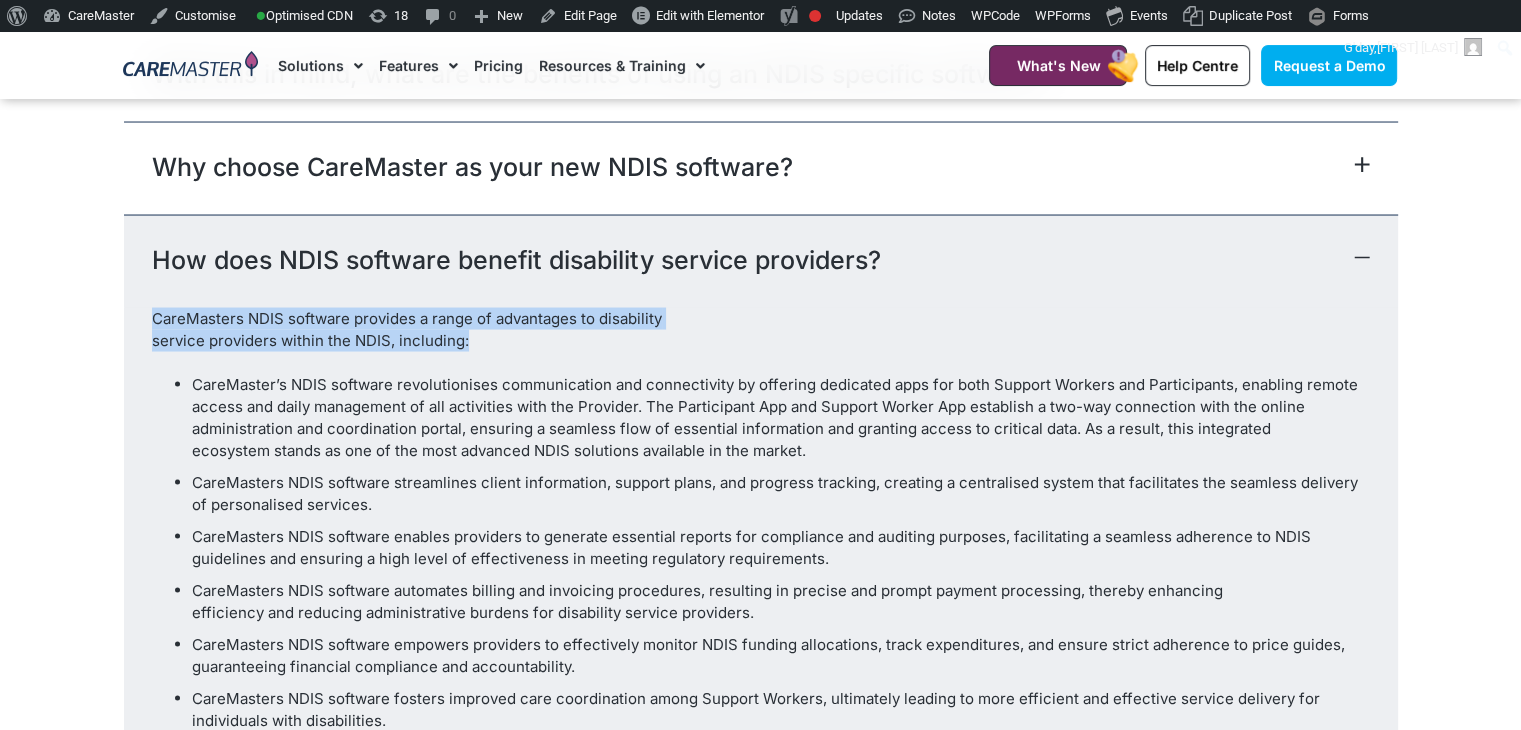drag, startPoint x: 488, startPoint y: 245, endPoint x: 96, endPoint y: 214, distance: 393.22385 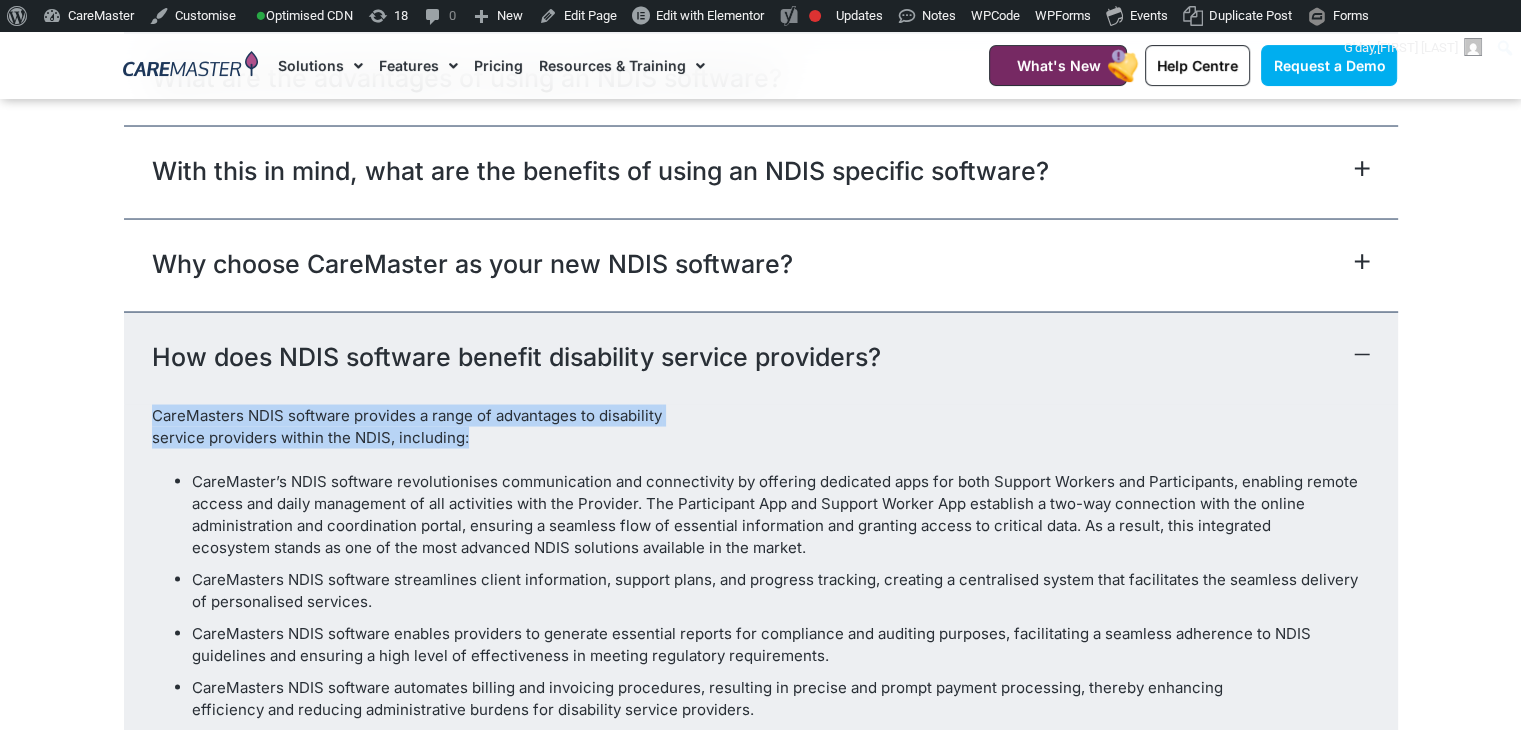scroll, scrollTop: 11321, scrollLeft: 0, axis: vertical 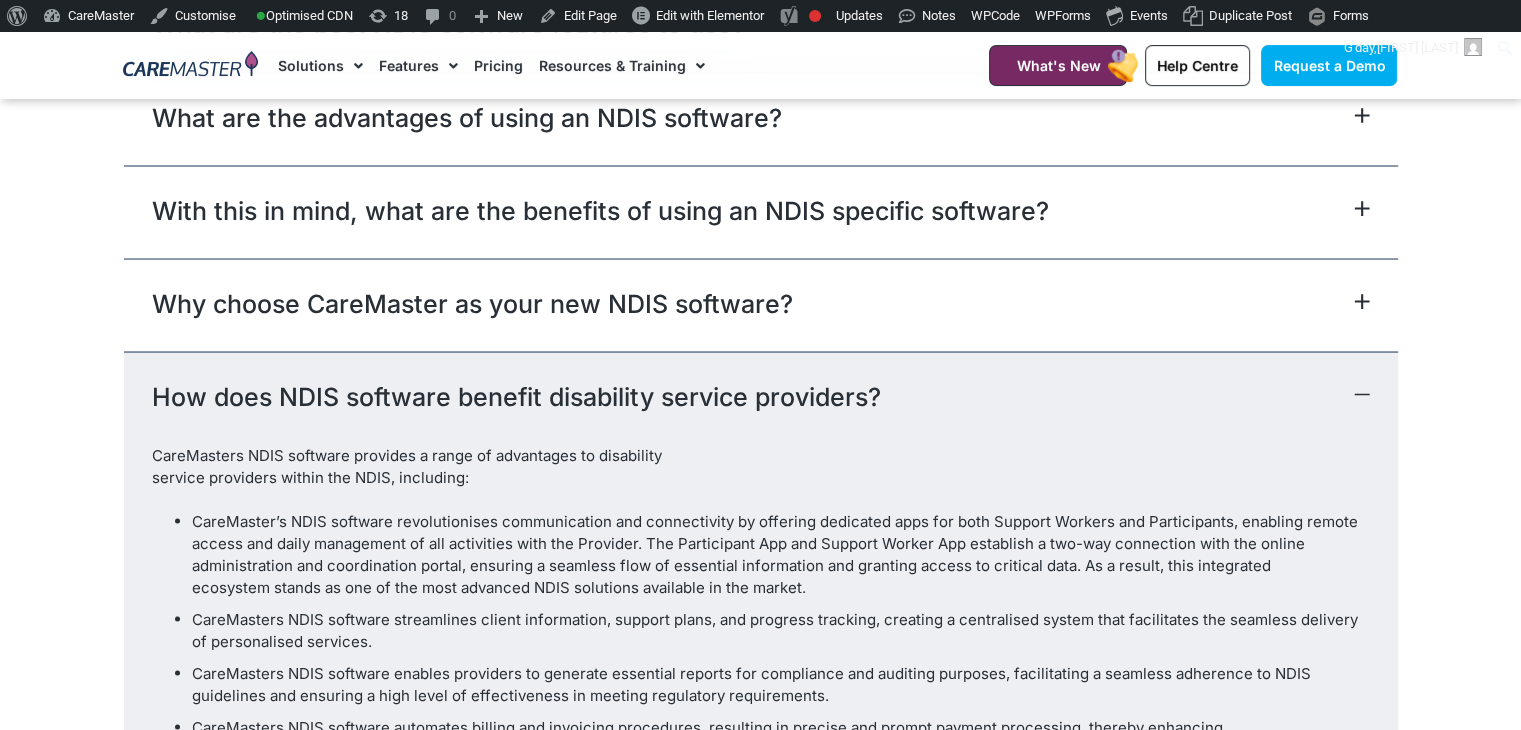 click on "Why choose CareMaster as your new NDIS software?" at bounding box center (761, 304) 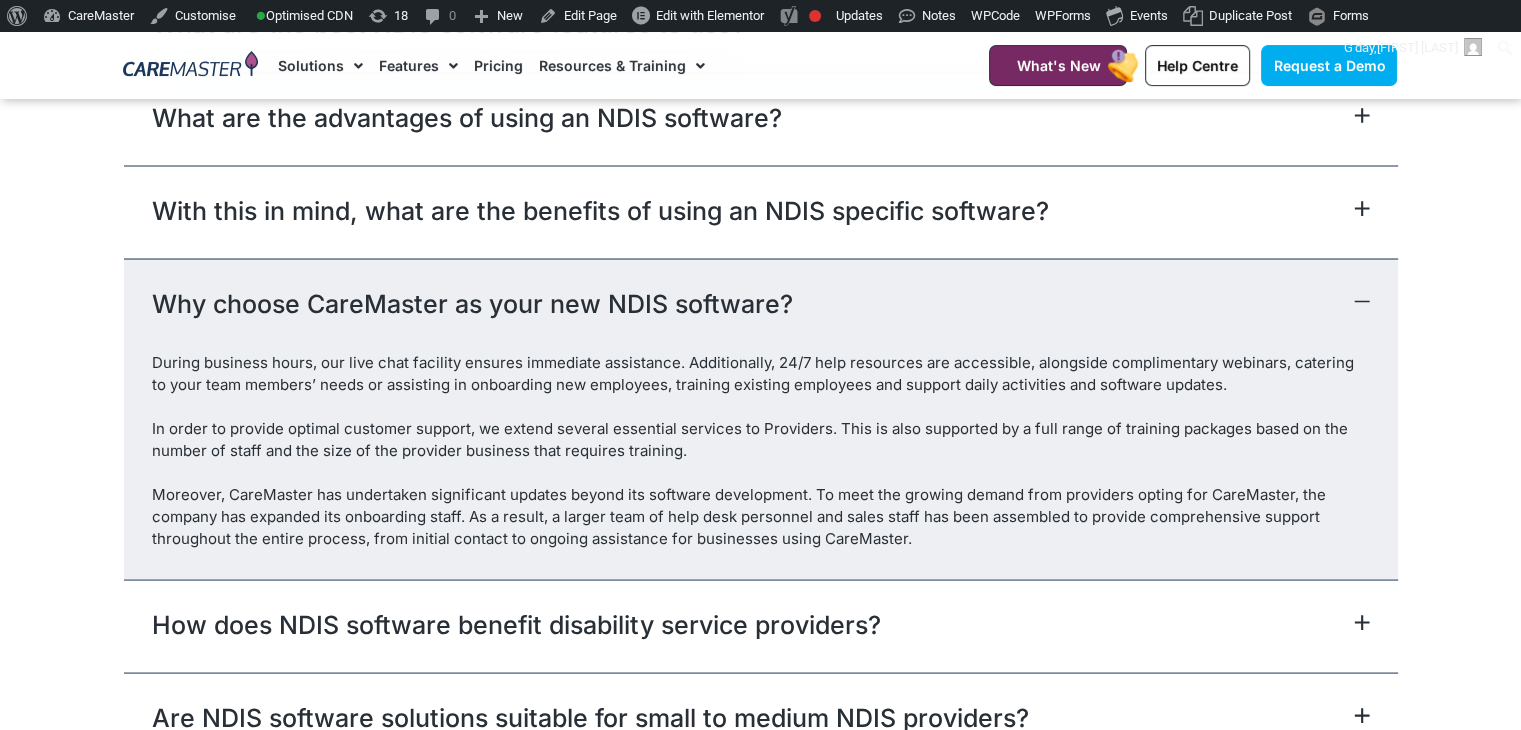click on "Why choose CareMaster as your new NDIS software?" at bounding box center [761, 304] 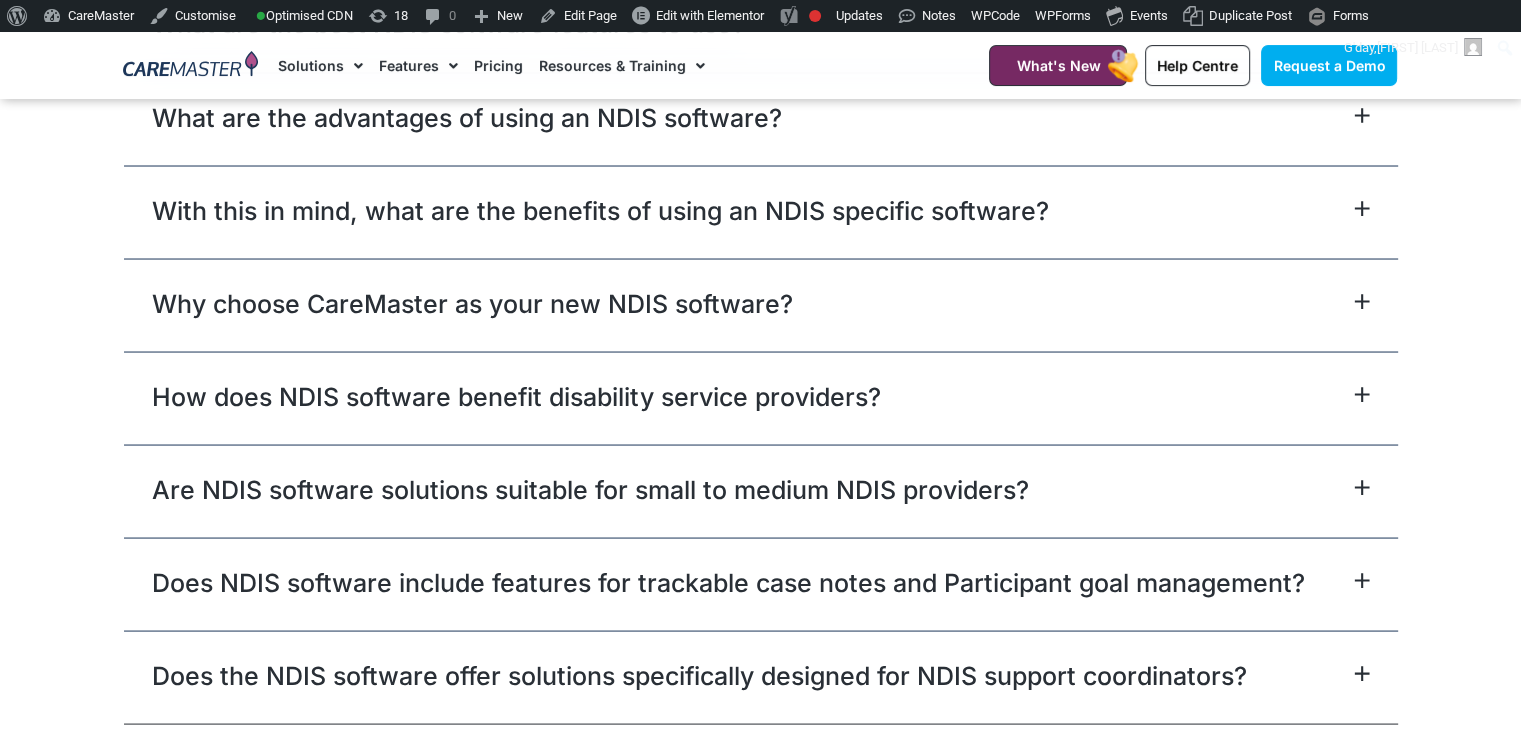 click on "How does NDIS software benefit disability service providers?" at bounding box center (761, 397) 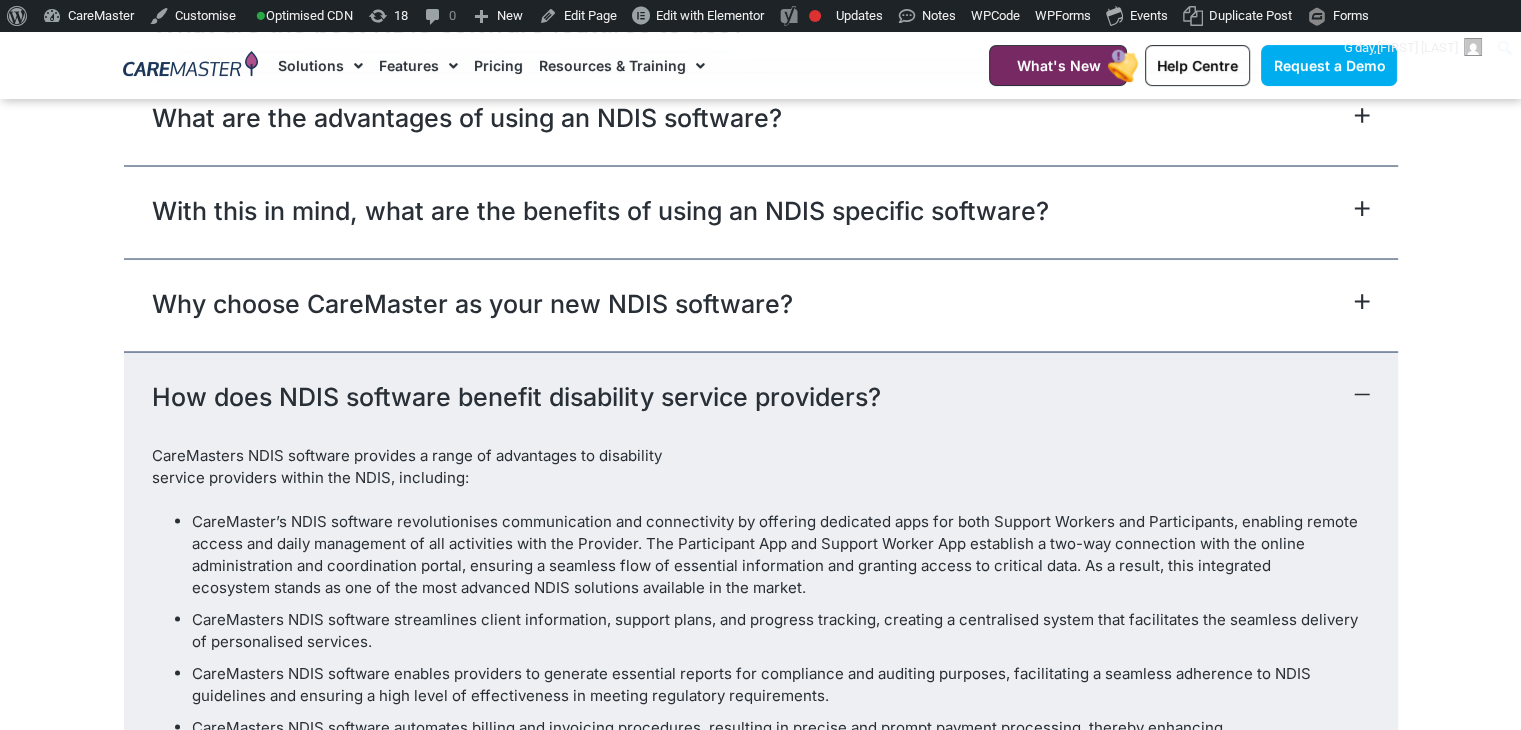 click on "Why choose CareMaster as your new NDIS software?" at bounding box center [761, 304] 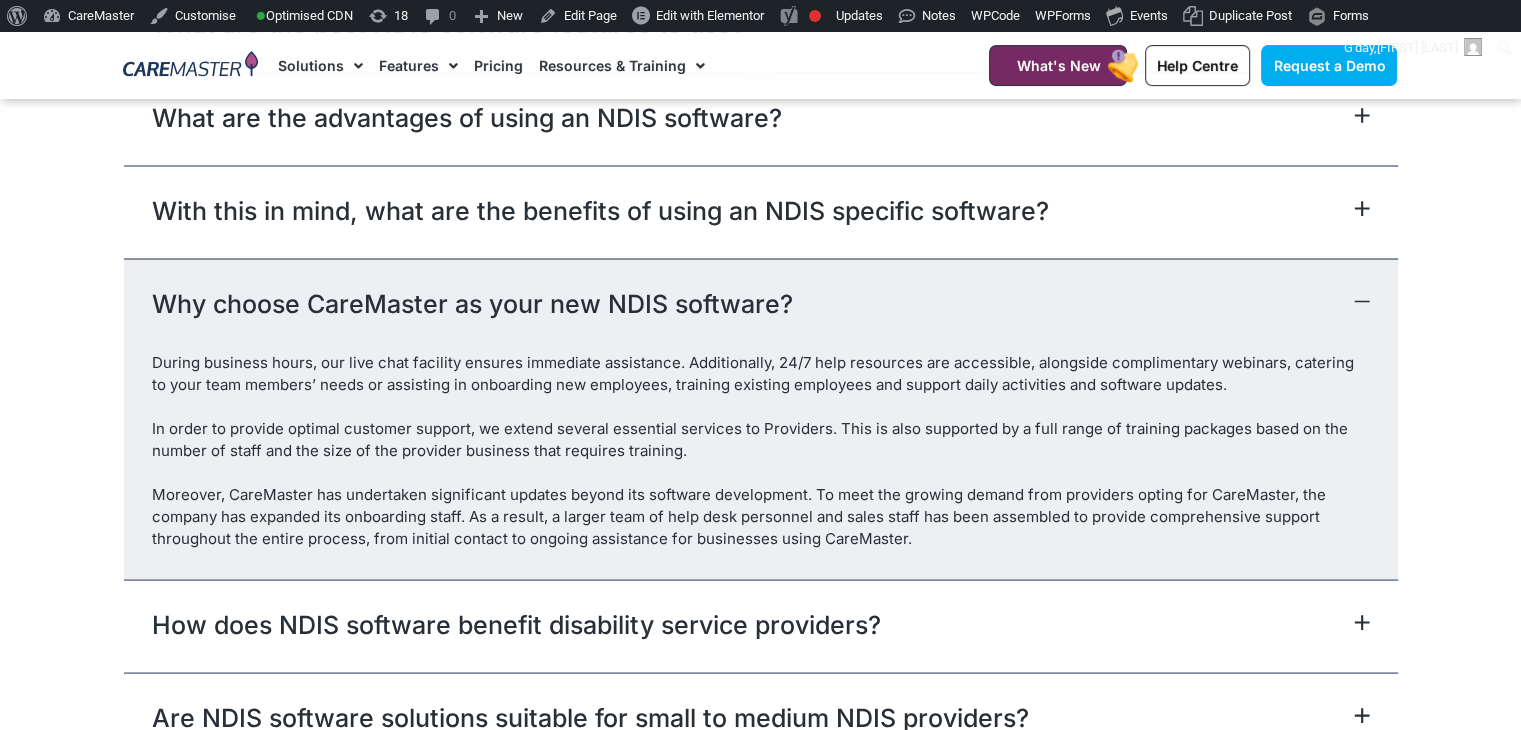 click on "Why choose CareMaster as your new NDIS software?" at bounding box center (761, 304) 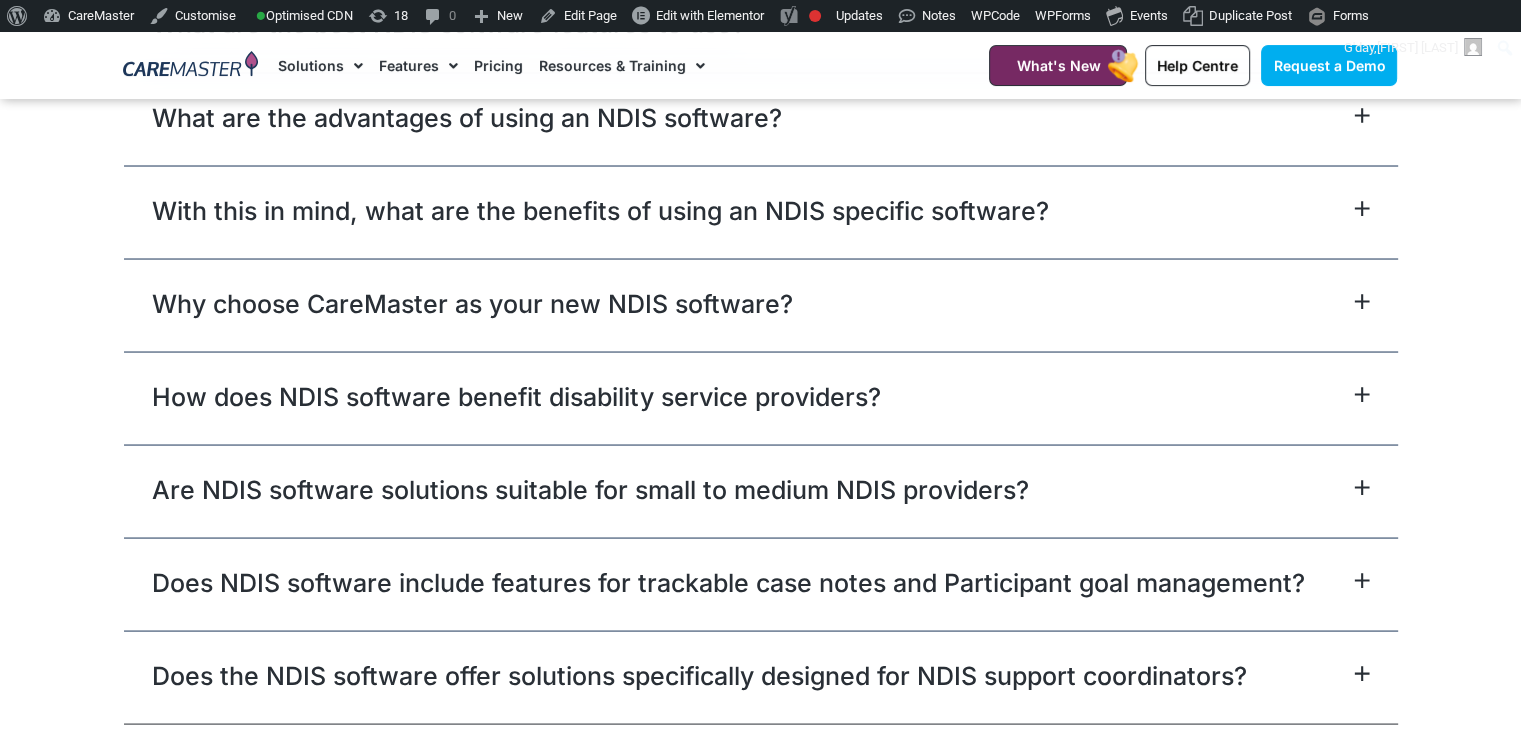 click on "How does NDIS software benefit disability service providers?" at bounding box center (761, 397) 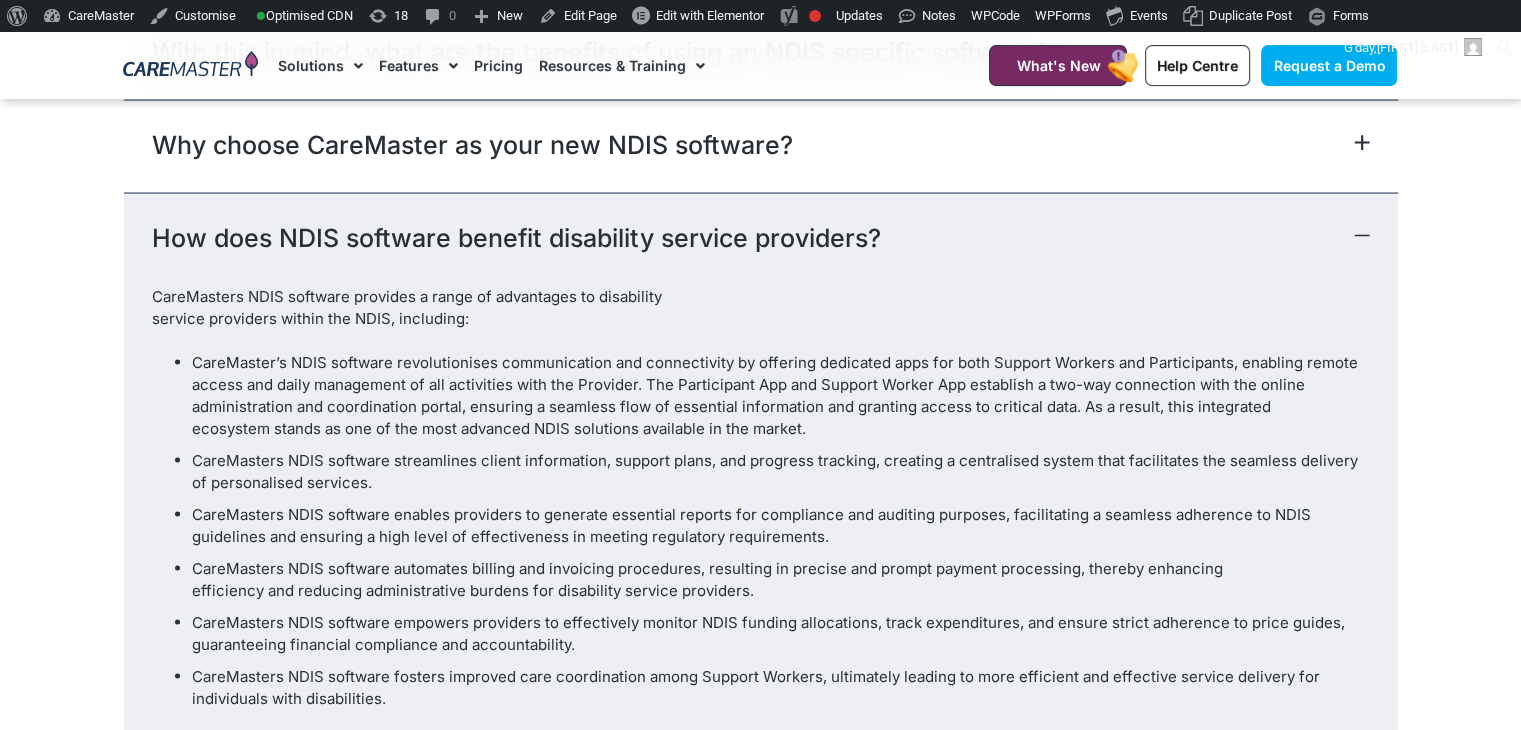 scroll, scrollTop: 11535, scrollLeft: 0, axis: vertical 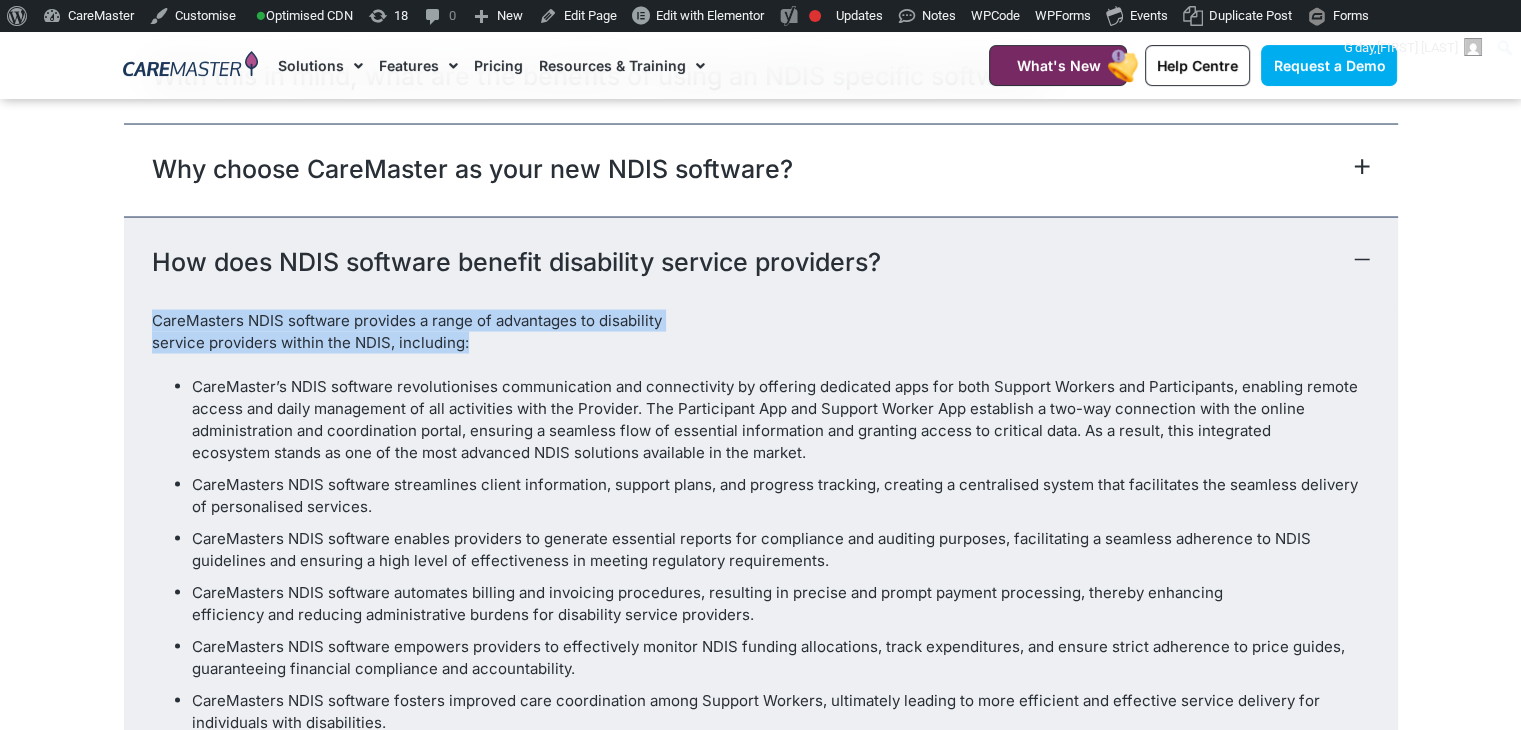 drag, startPoint x: 476, startPoint y: 253, endPoint x: 155, endPoint y: 229, distance: 321.89594 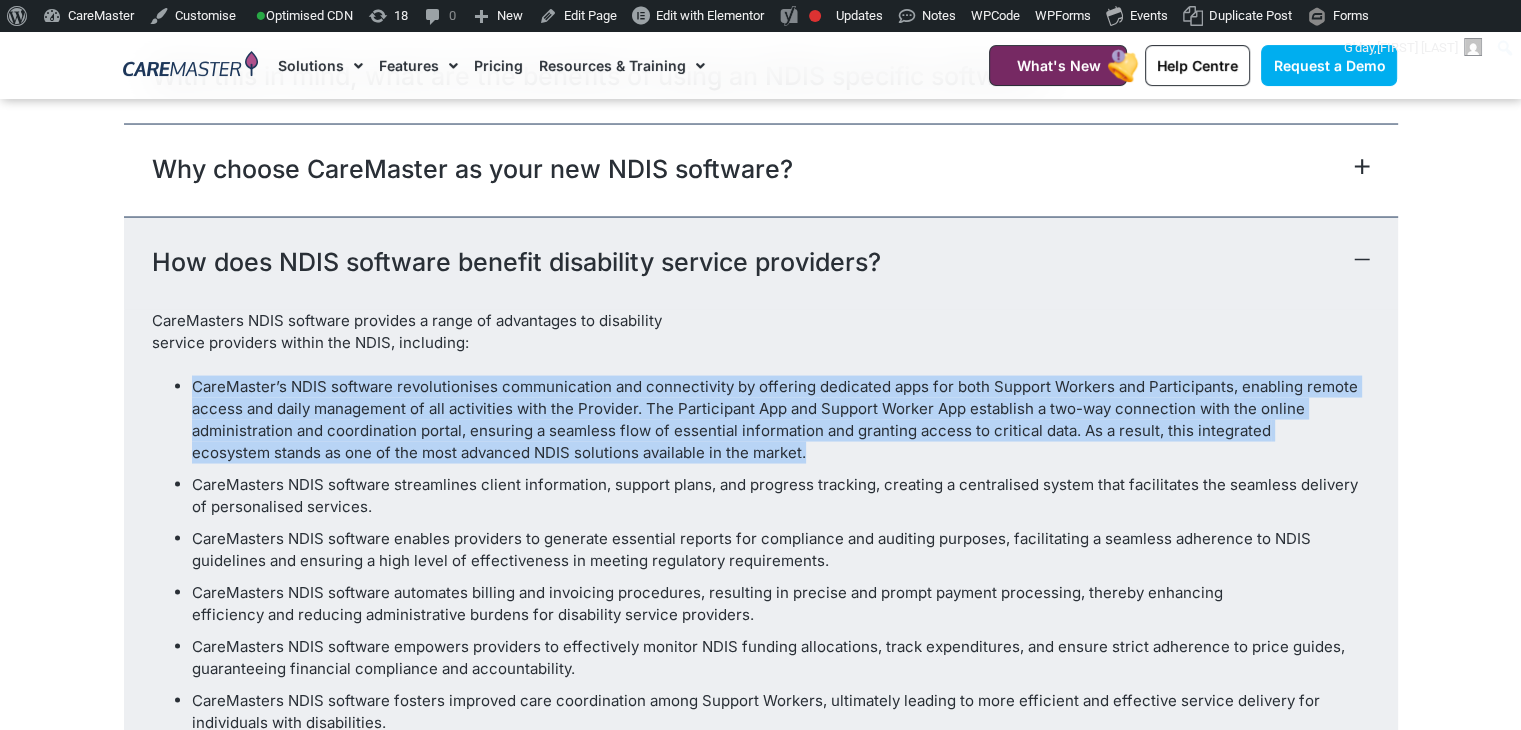 drag, startPoint x: 811, startPoint y: 362, endPoint x: 193, endPoint y: 294, distance: 621.72986 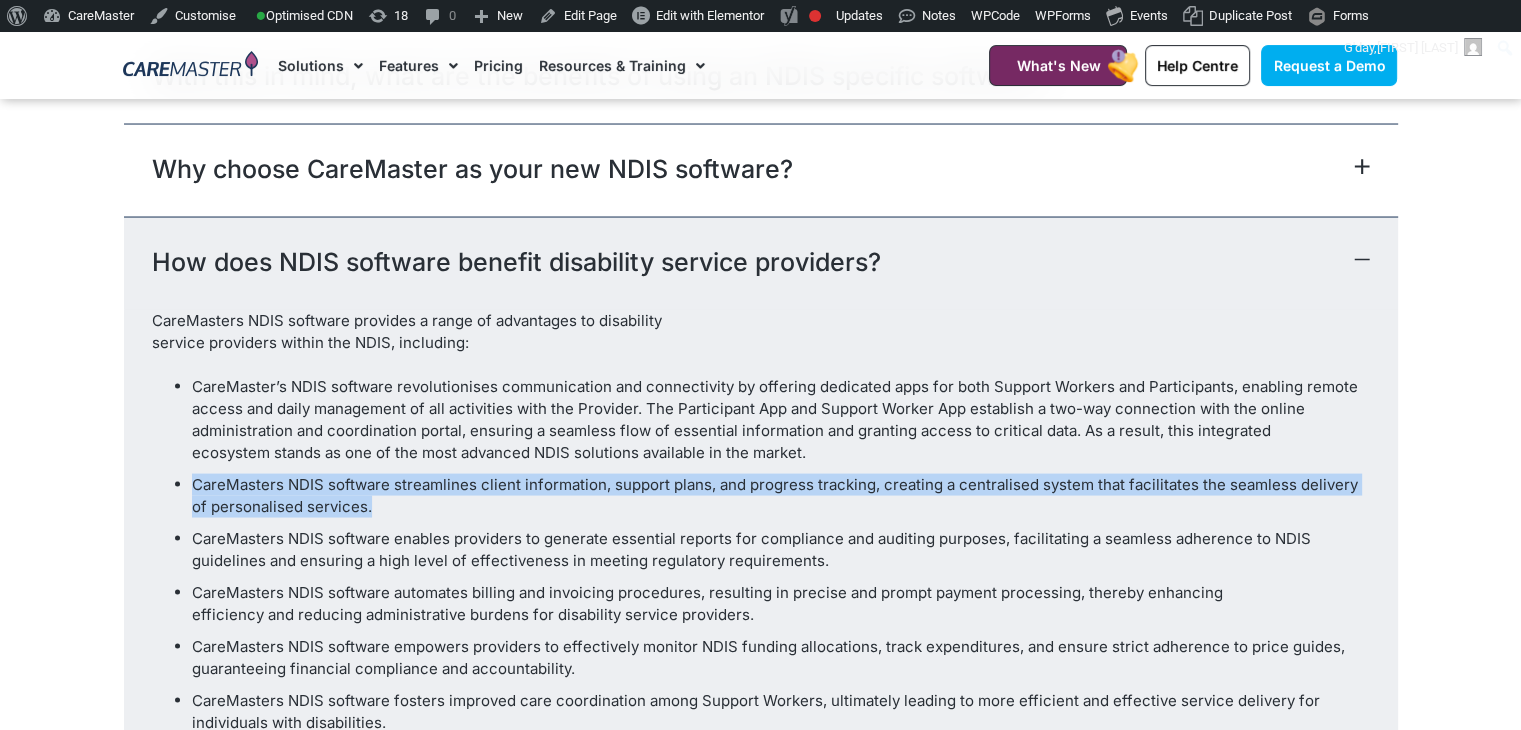 drag, startPoint x: 360, startPoint y: 419, endPoint x: 192, endPoint y: 397, distance: 169.43436 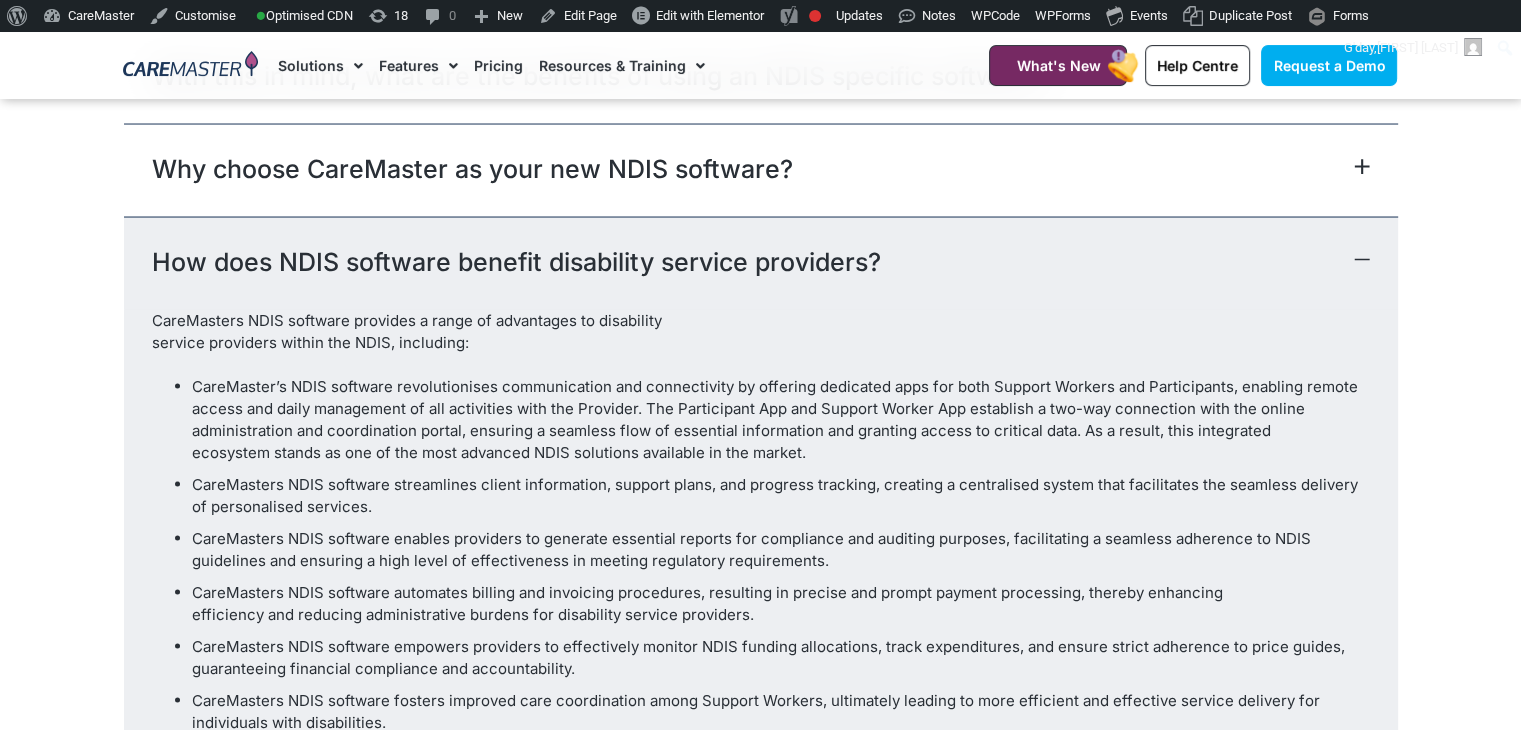click on "CareMasters NDIS software enables providers to generate essential reports for compliance and auditing purposes, facilitating a seamless adherence to NDIS guidelines and ensuring a high level of effectiveness in meeting regulatory requirements." at bounding box center (781, 550) 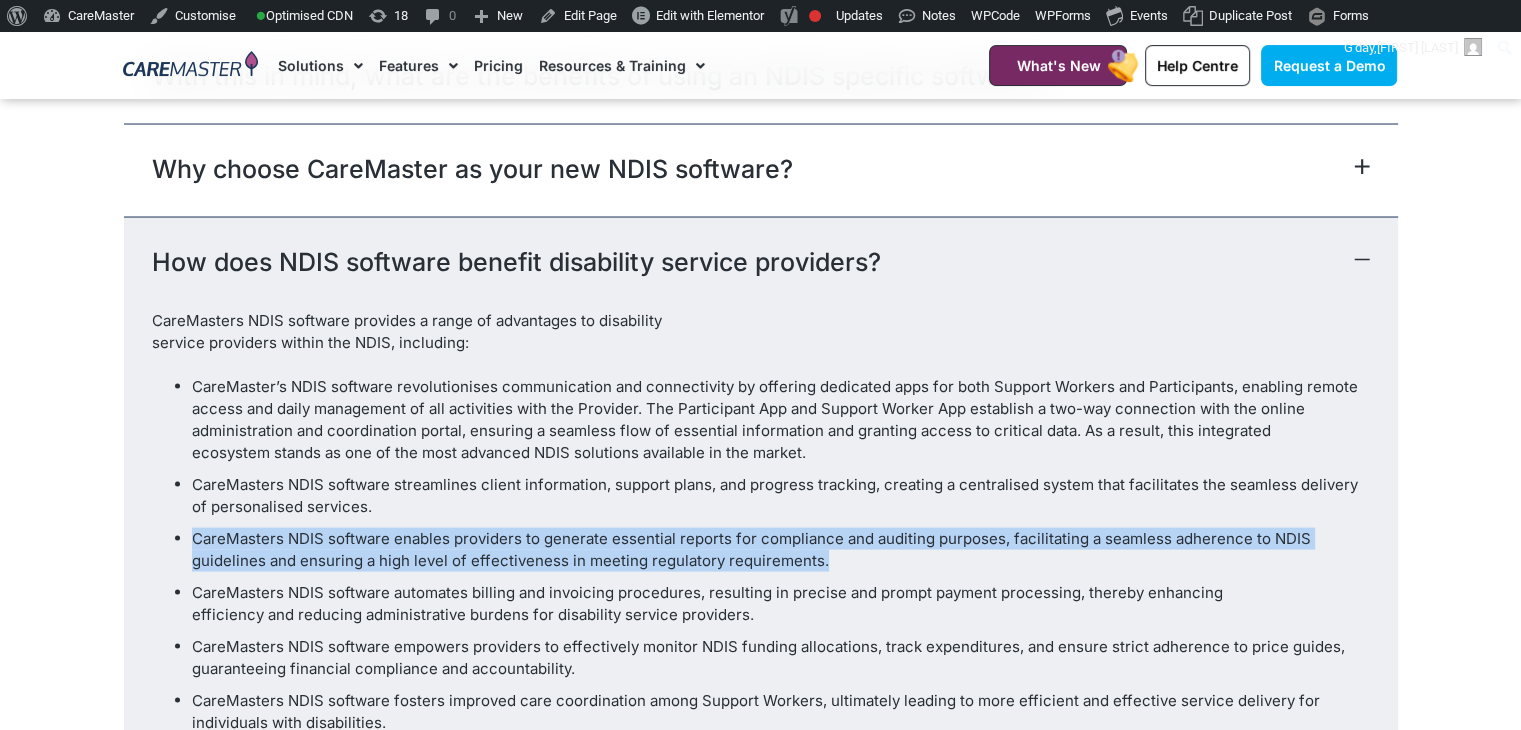 drag, startPoint x: 838, startPoint y: 469, endPoint x: 148, endPoint y: 456, distance: 690.12244 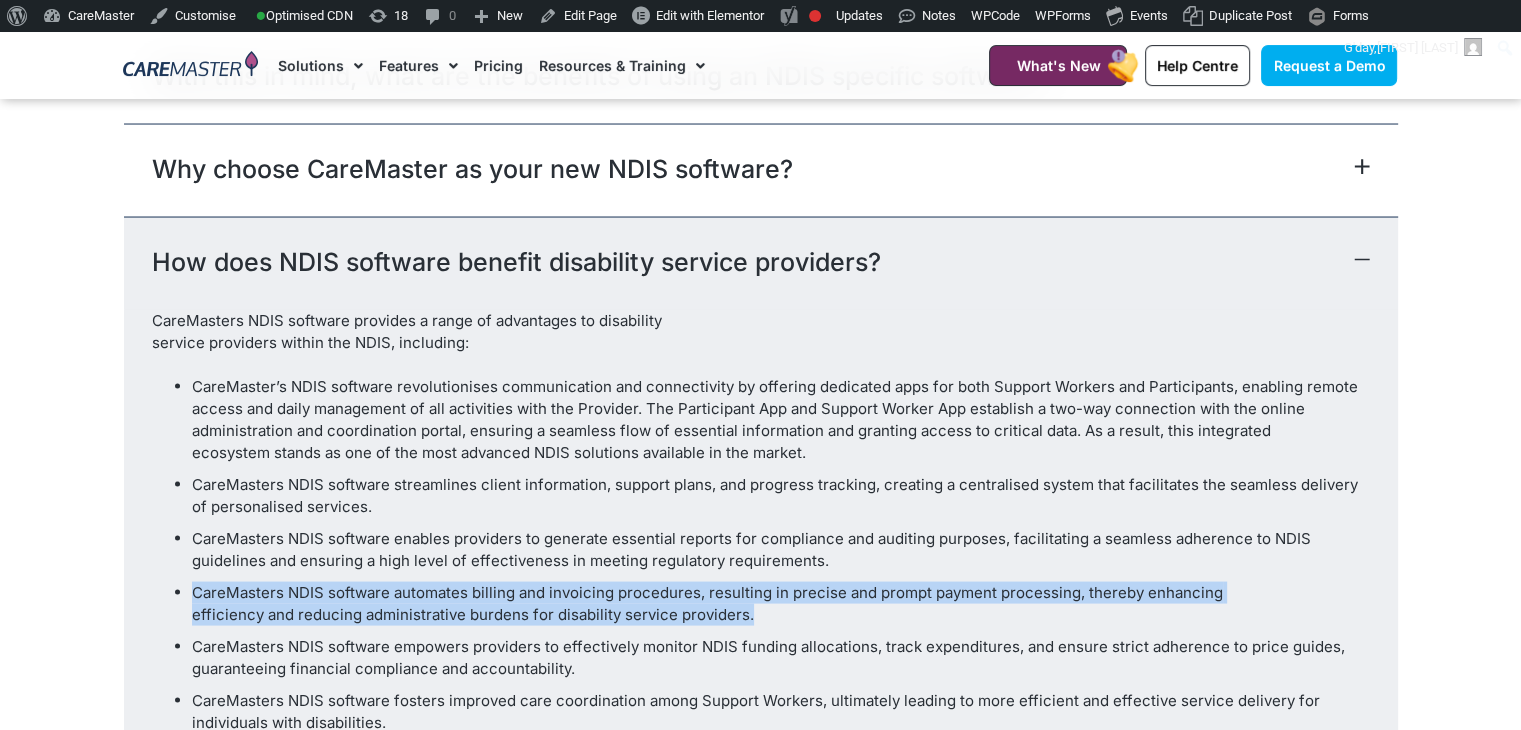 drag, startPoint x: 759, startPoint y: 521, endPoint x: 189, endPoint y: 500, distance: 570.3867 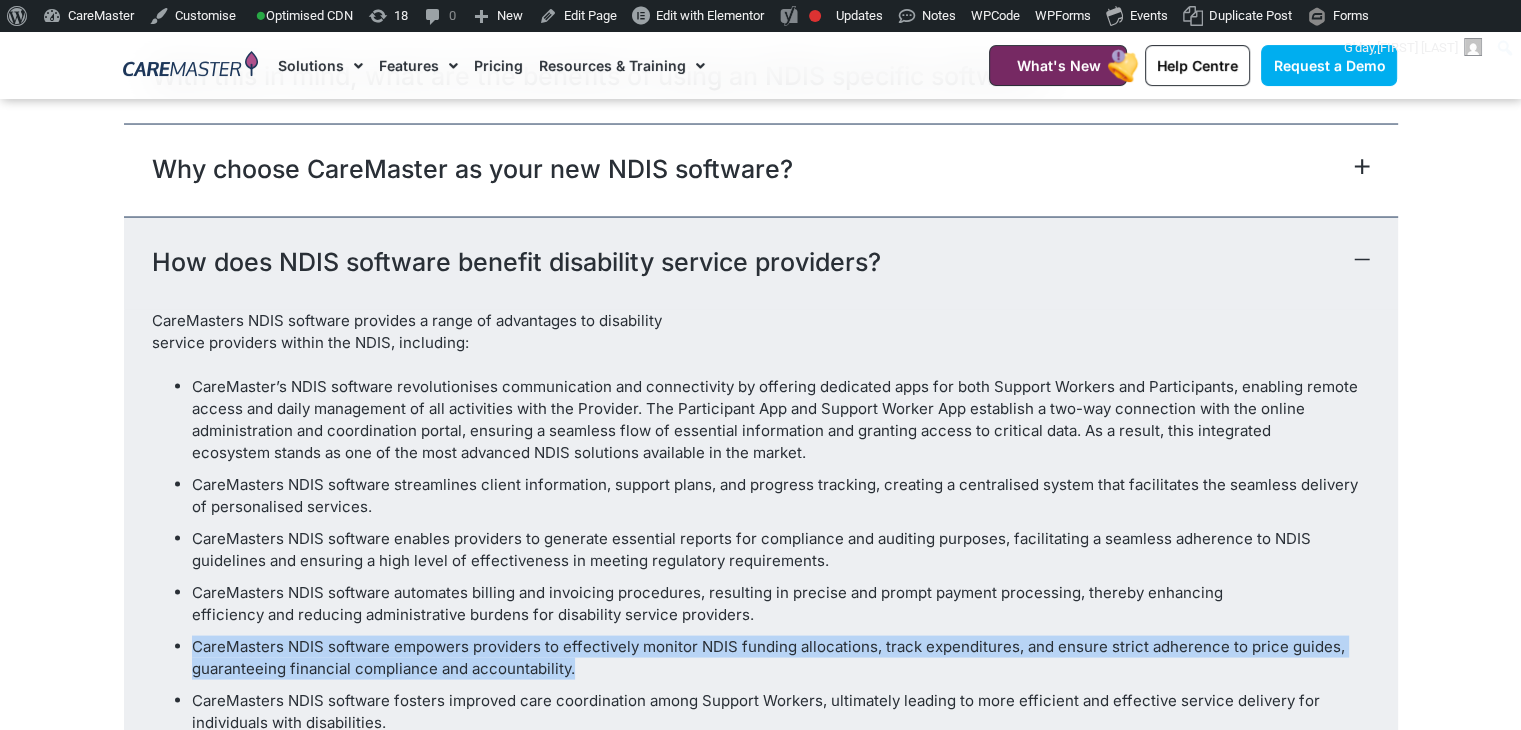 drag, startPoint x: 591, startPoint y: 575, endPoint x: 187, endPoint y: 563, distance: 404.1782 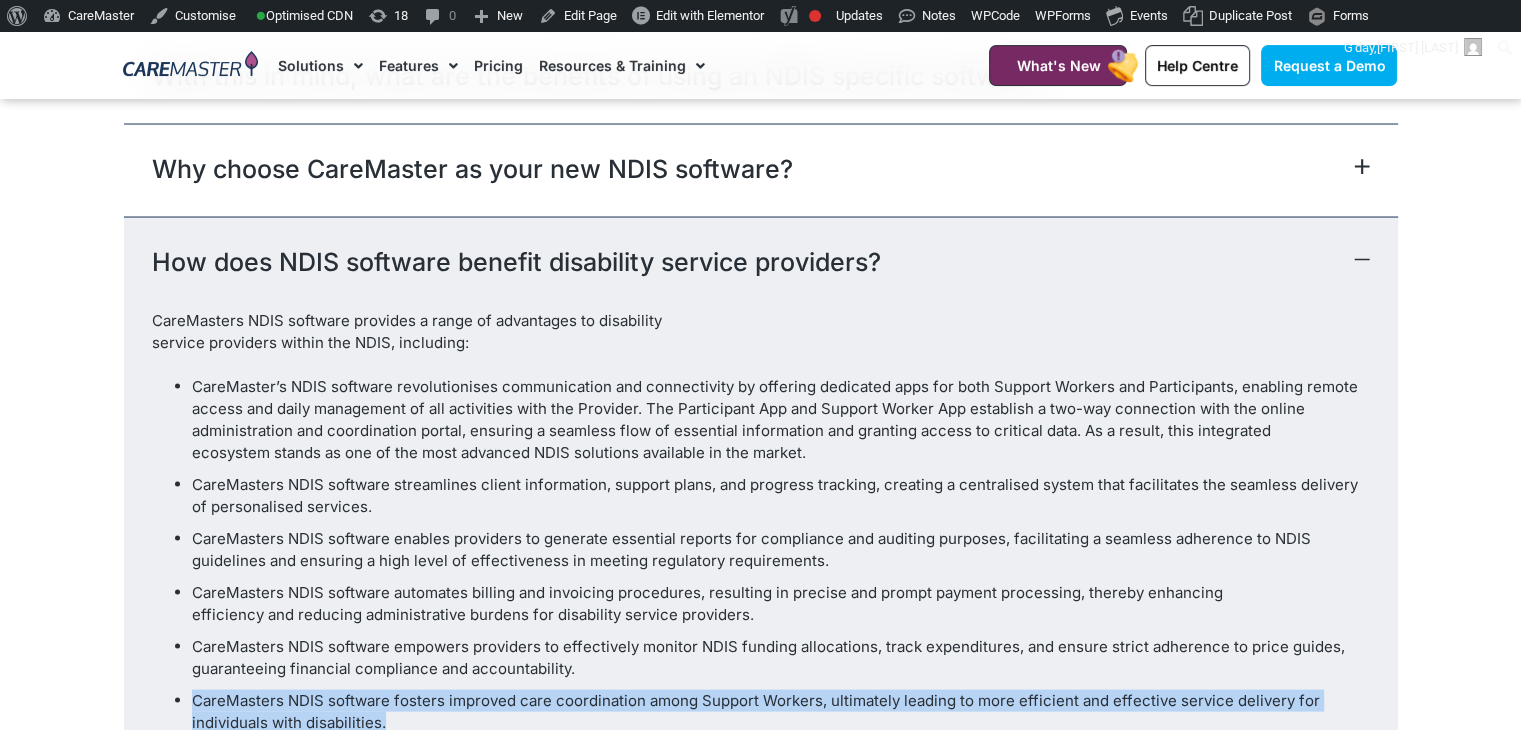 drag, startPoint x: 388, startPoint y: 628, endPoint x: 192, endPoint y: 599, distance: 198.13379 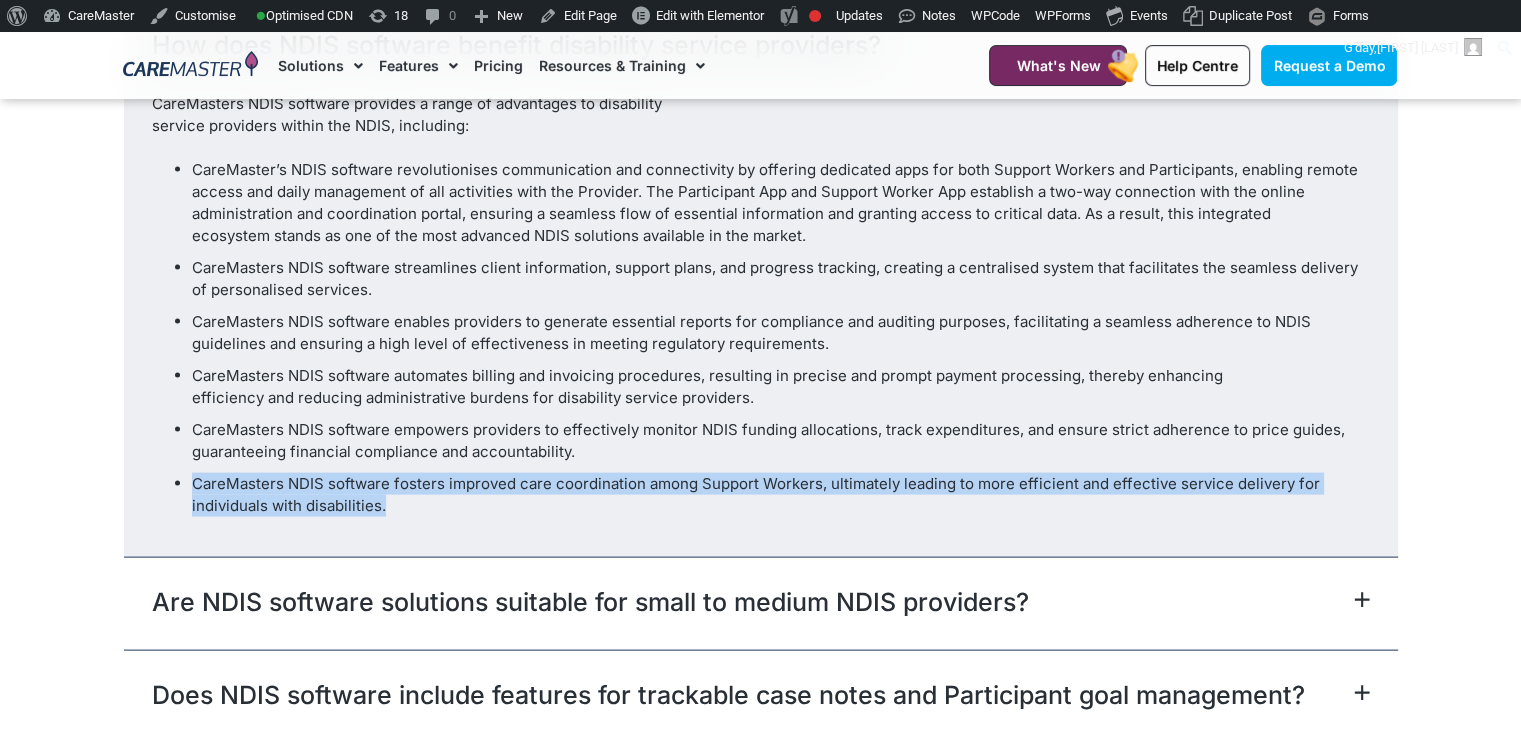 scroll, scrollTop: 11908, scrollLeft: 0, axis: vertical 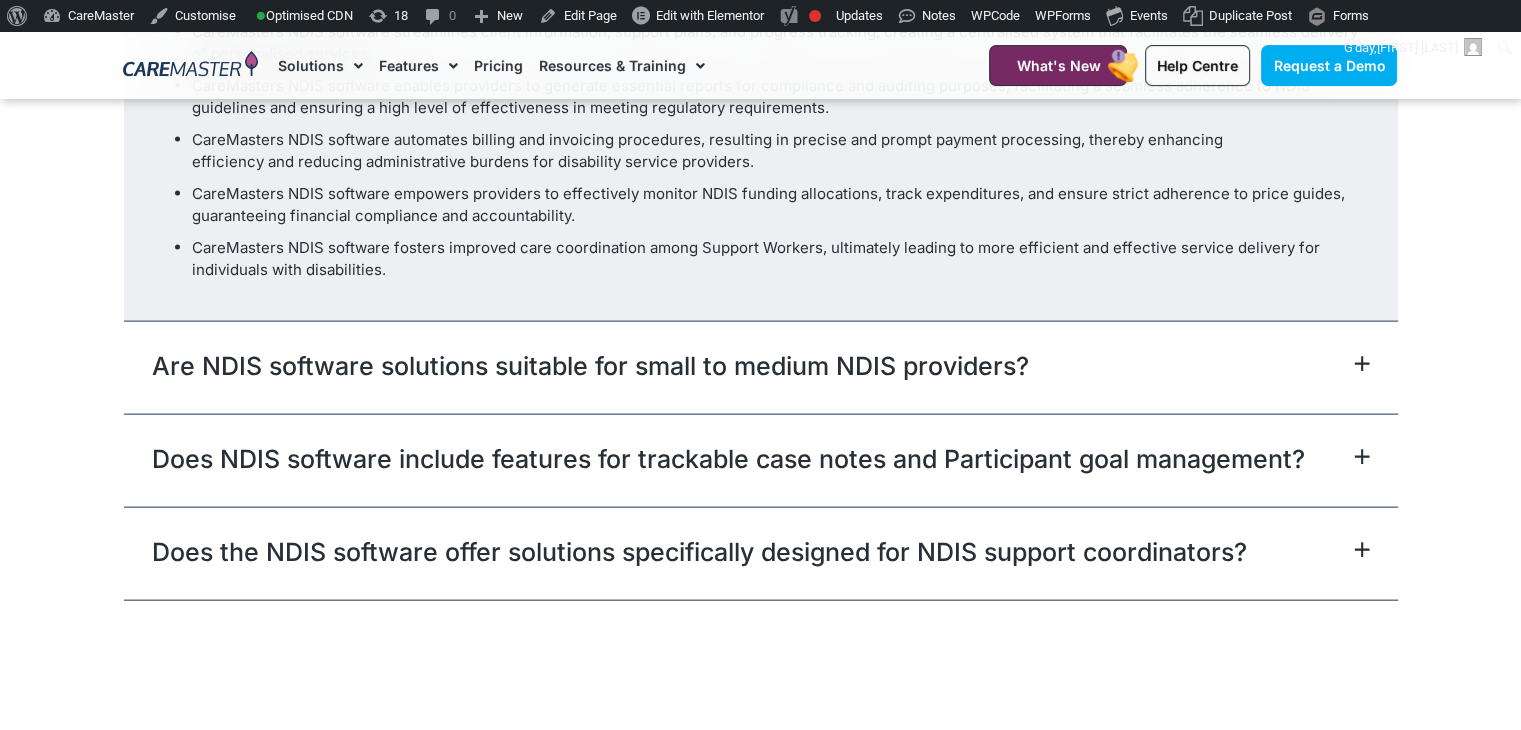 click on "Are NDIS software solutions suitable for small to medium NDIS providers?" at bounding box center (761, 367) 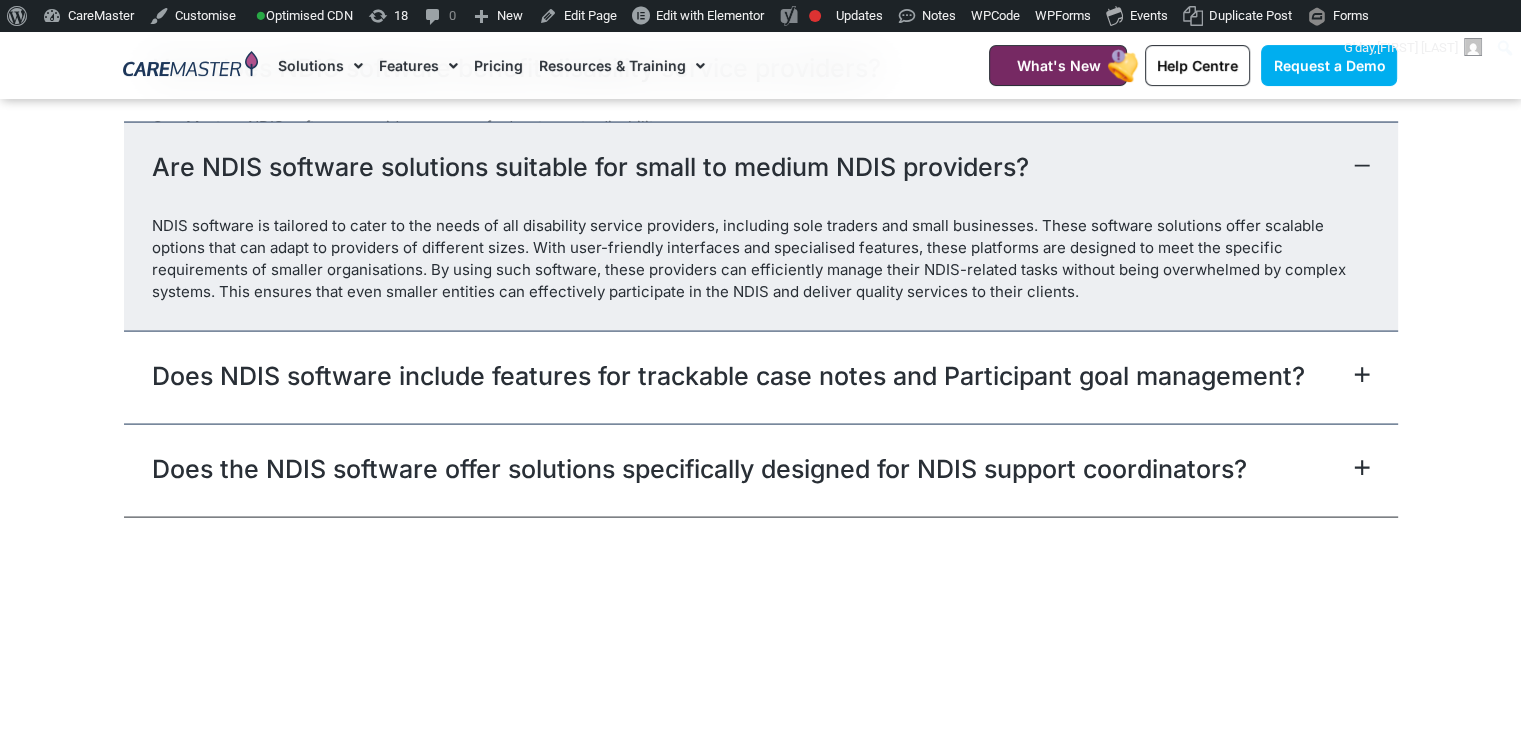 scroll, scrollTop: 11640, scrollLeft: 0, axis: vertical 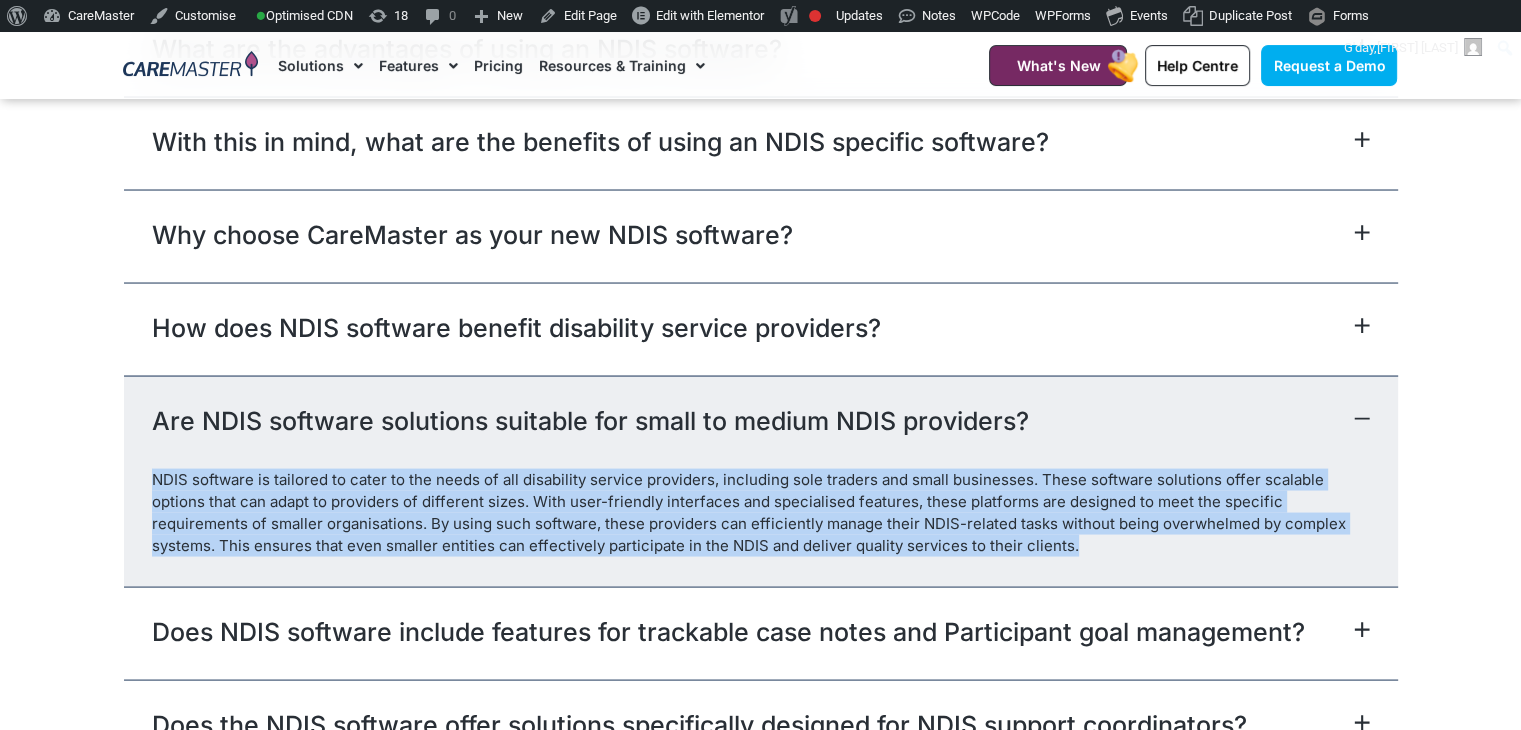 drag, startPoint x: 973, startPoint y: 457, endPoint x: 134, endPoint y: 385, distance: 842.08374 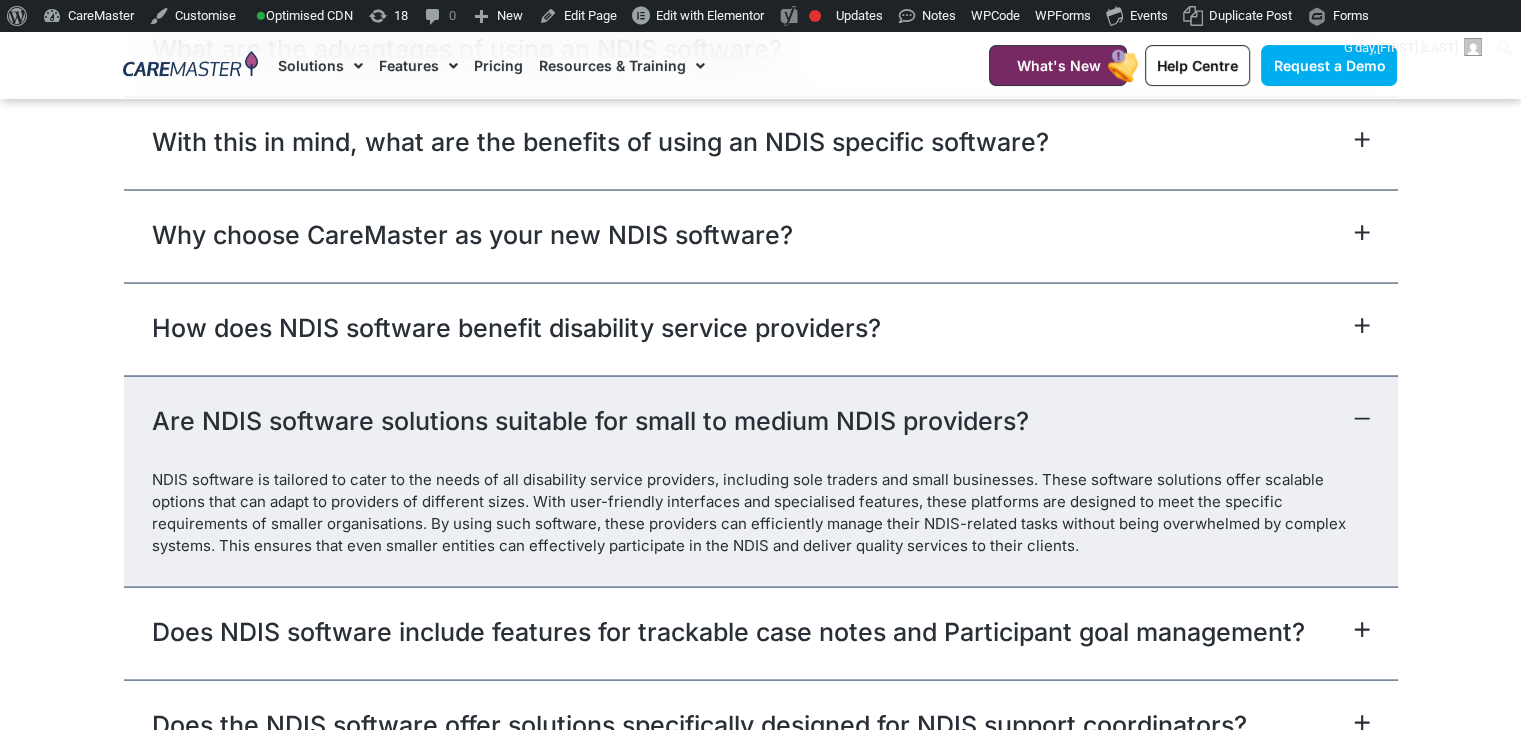 click on "Does NDIS software include features for trackable case notes and Participant goal management?" at bounding box center (728, 631) 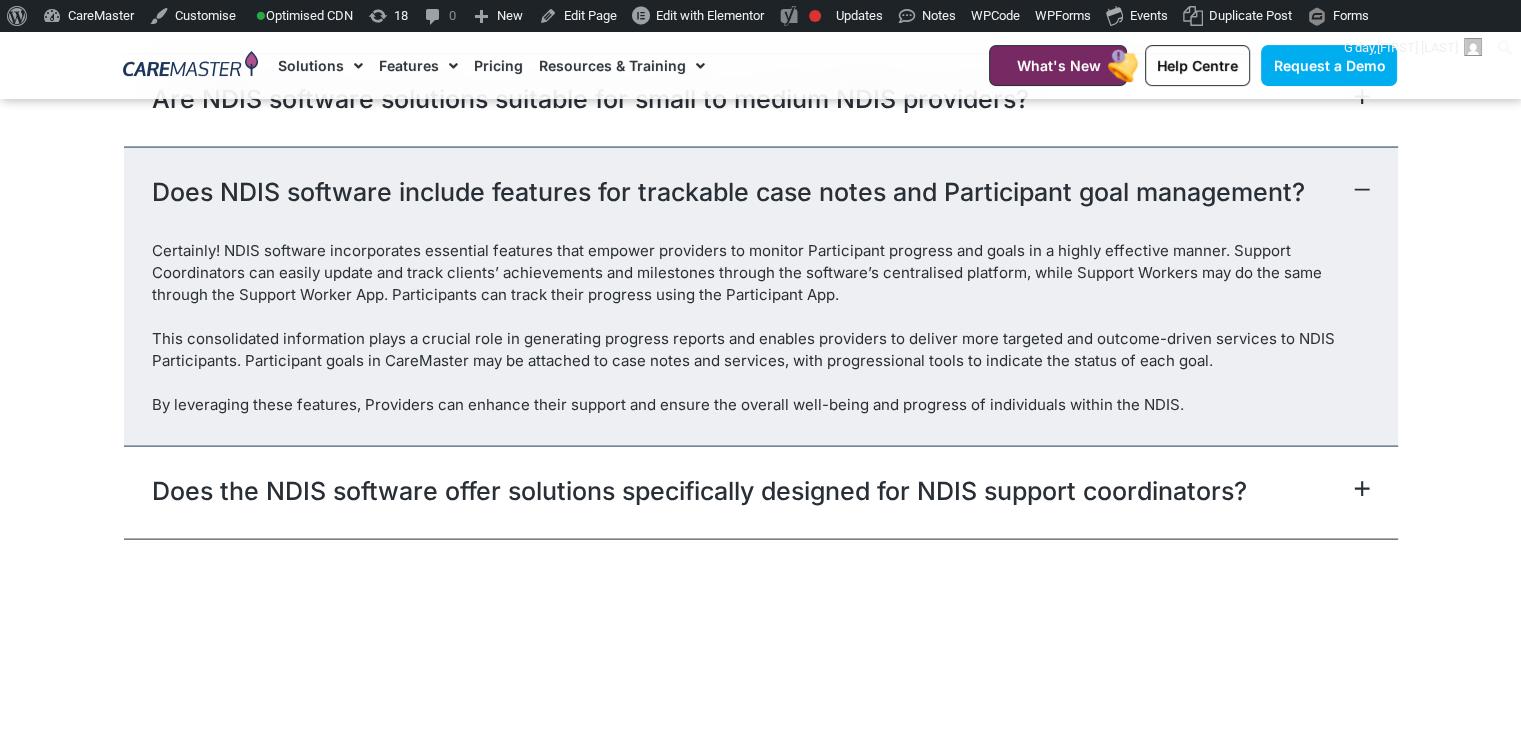 scroll, scrollTop: 11541, scrollLeft: 0, axis: vertical 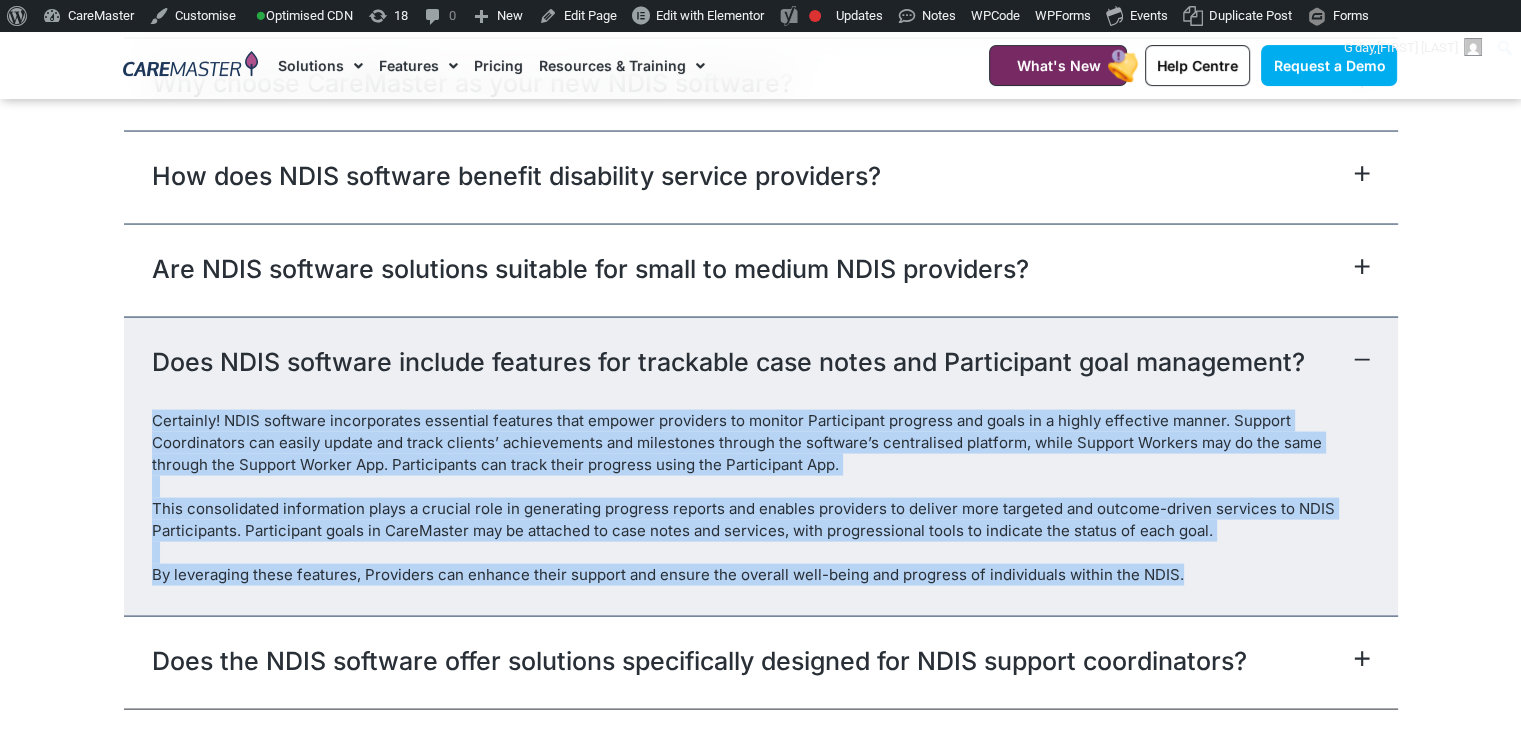 drag, startPoint x: 1176, startPoint y: 480, endPoint x: 153, endPoint y: 325, distance: 1034.6758 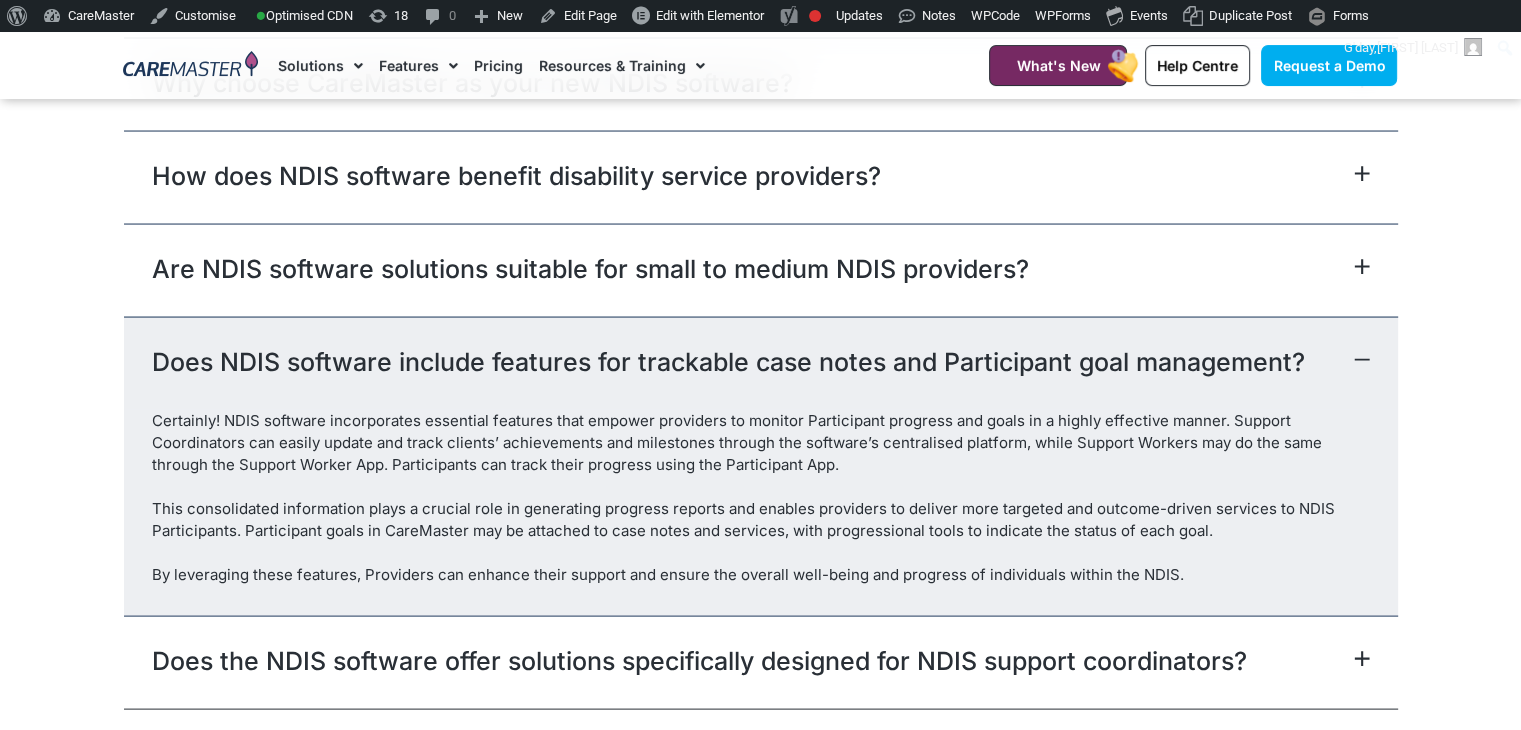 click on "Does the NDIS software offer solutions specifically designed for NDIS support coordinators?" at bounding box center (699, 661) 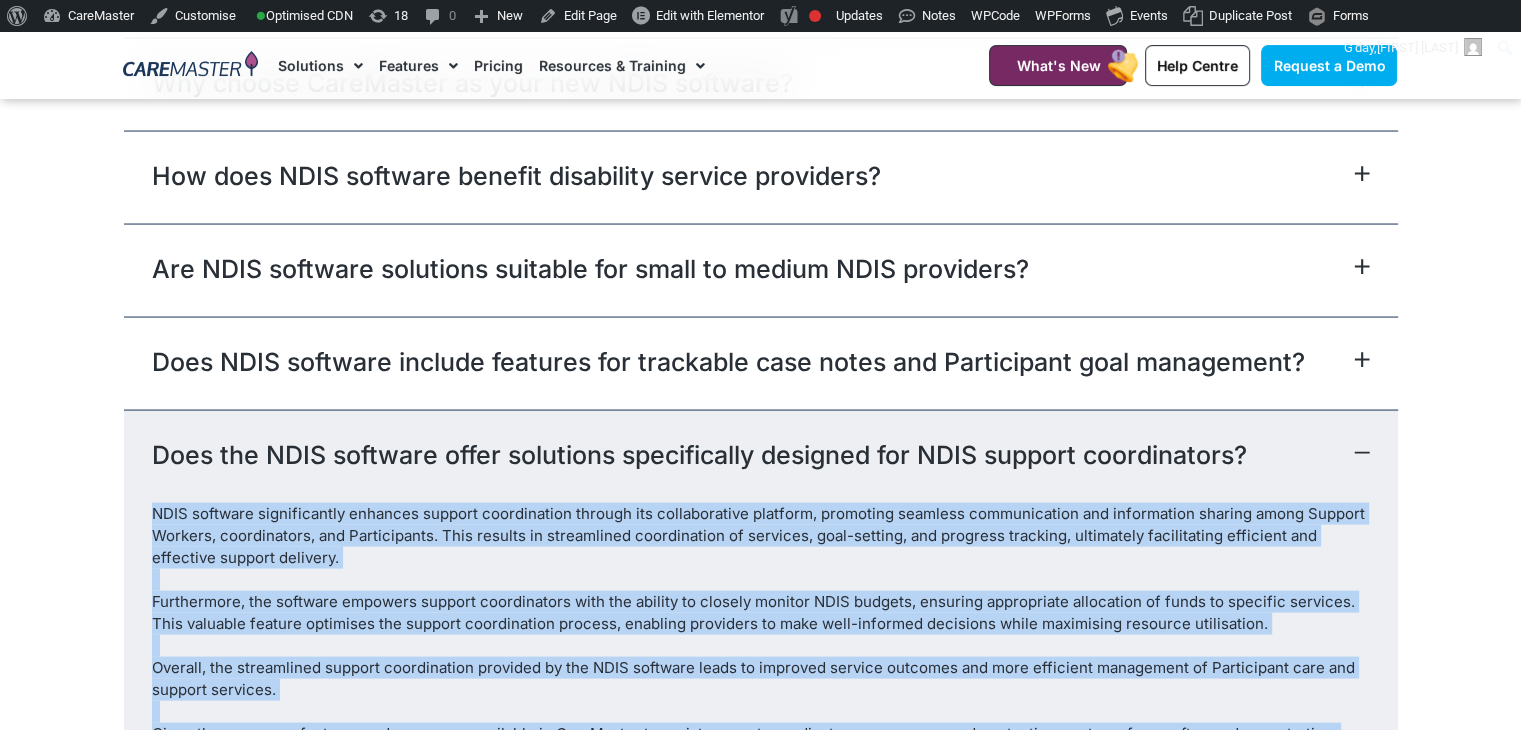 drag, startPoint x: 992, startPoint y: 662, endPoint x: 152, endPoint y: 419, distance: 874.4421 